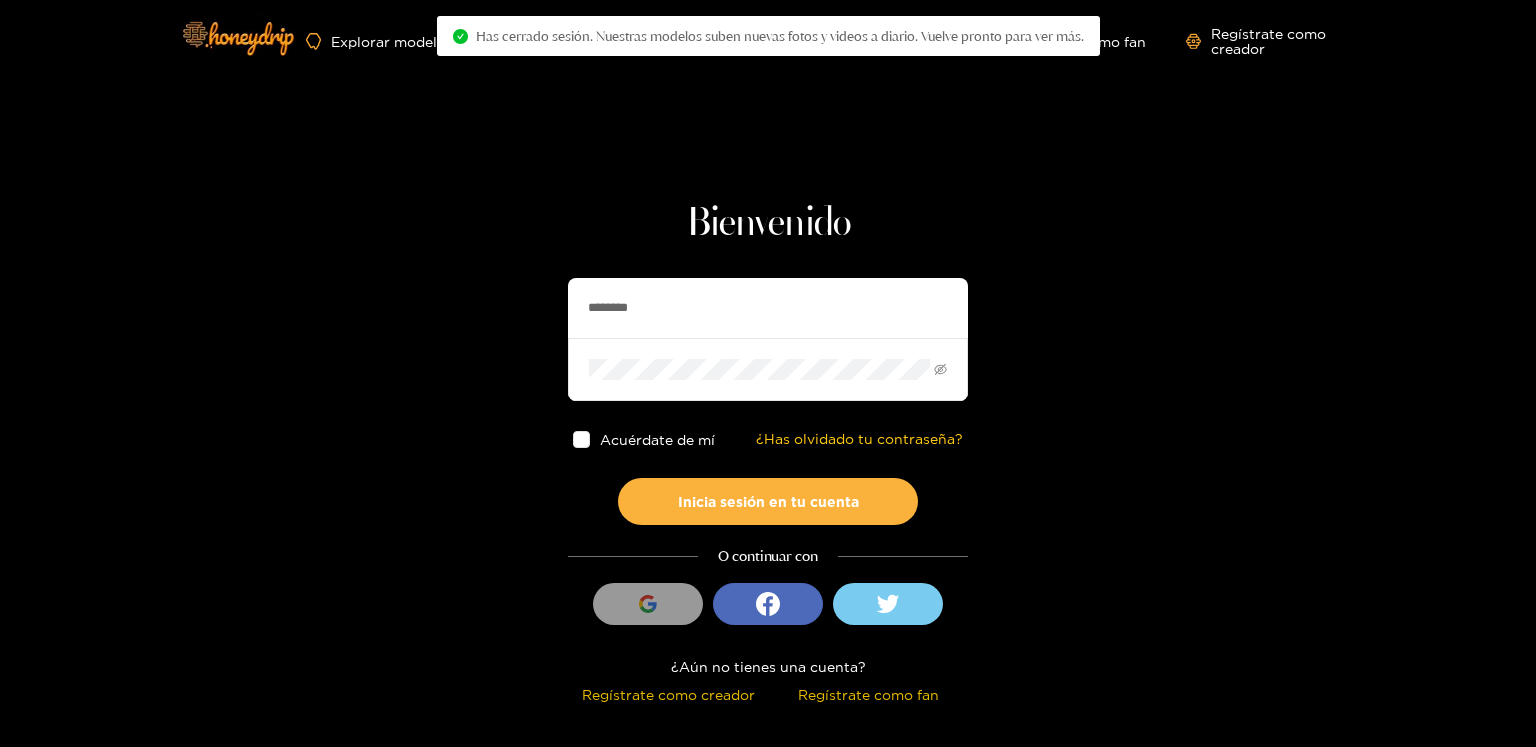 scroll, scrollTop: 0, scrollLeft: 0, axis: both 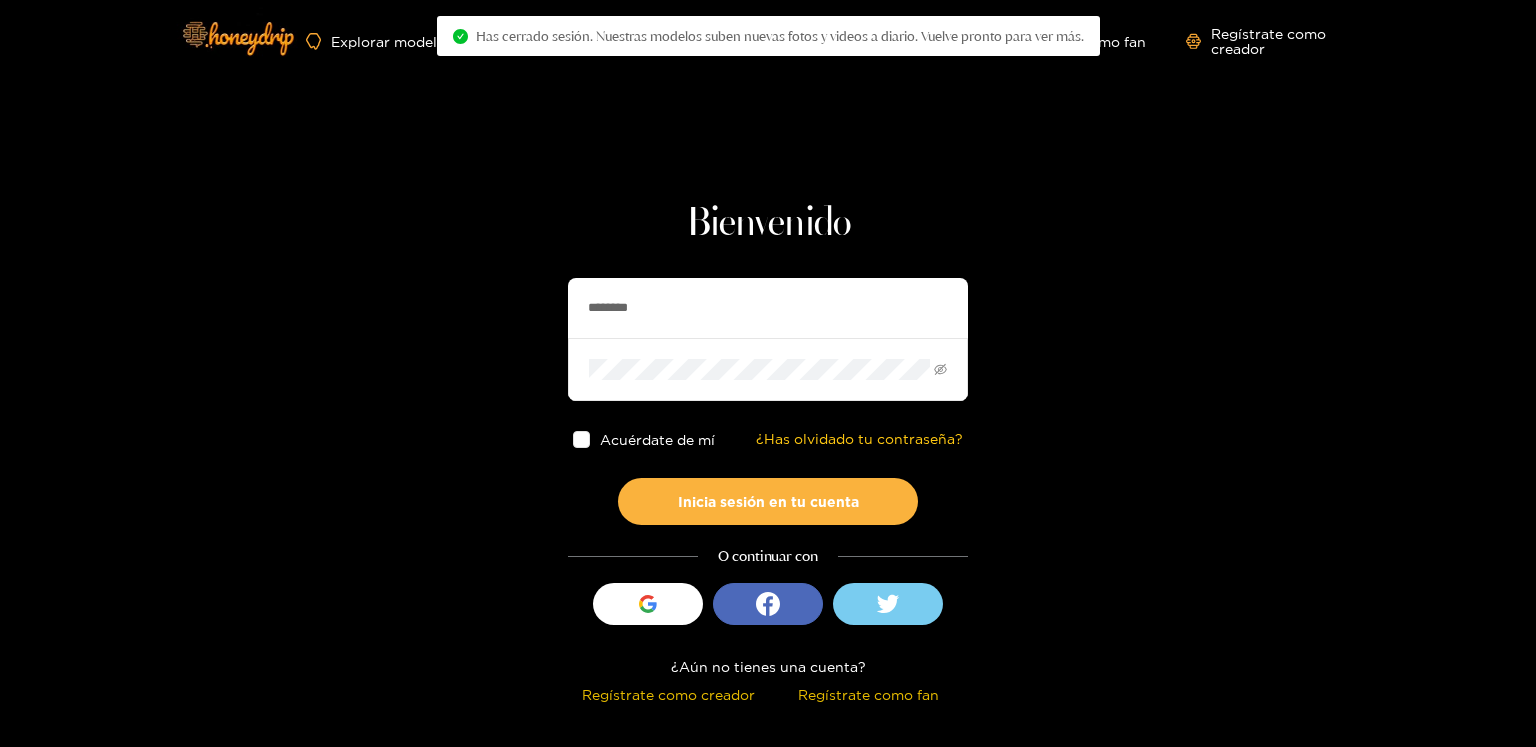 click on "Bienvenido ******** Acuérdate de mí ¿Has olvidado tu contraseña? Inicia sesión en tu cuenta O continuar con Iniciar sesión con Google ¿Aún no tienes una cuenta? Regístrate como creador Regístrate como fan" at bounding box center (768, 355) 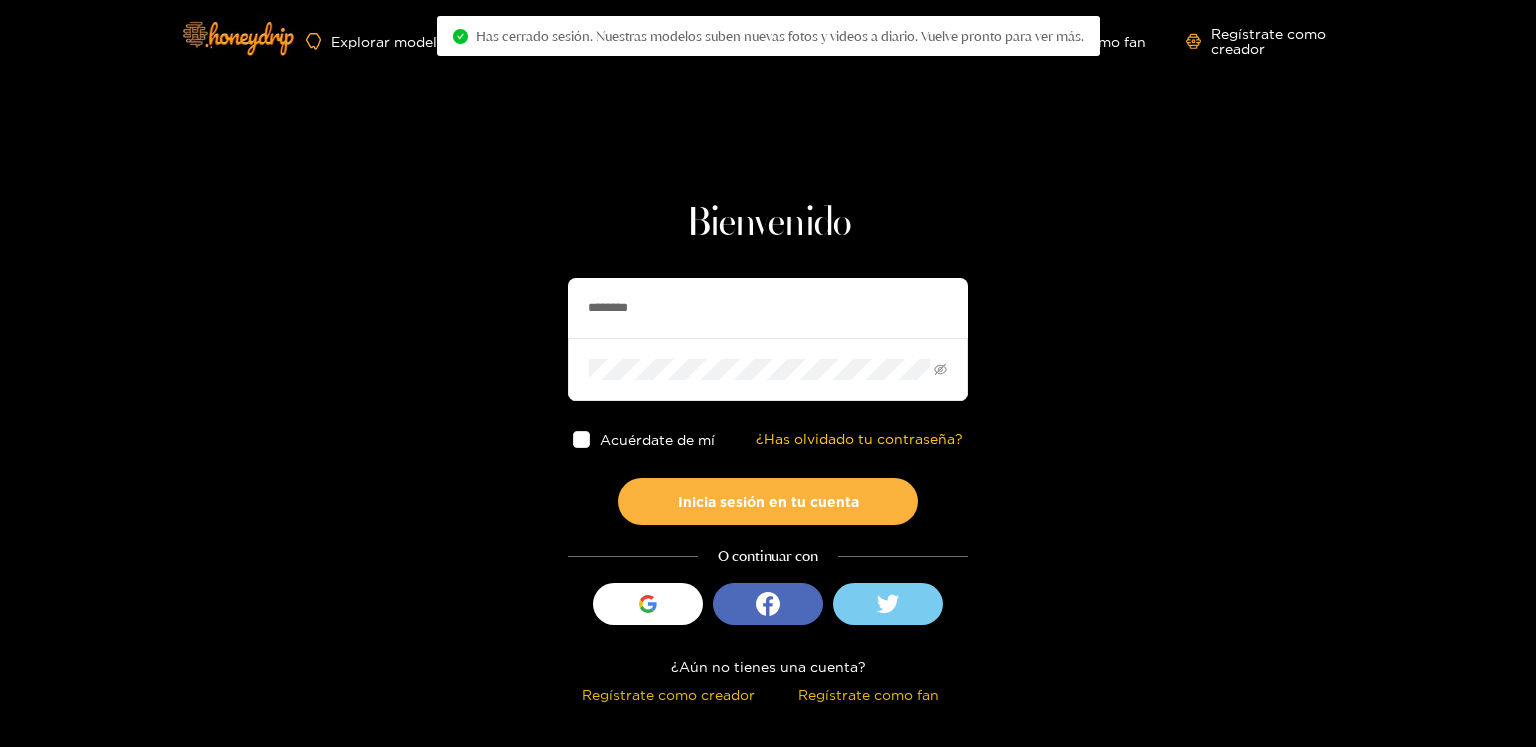 click on "********" at bounding box center (768, 308) 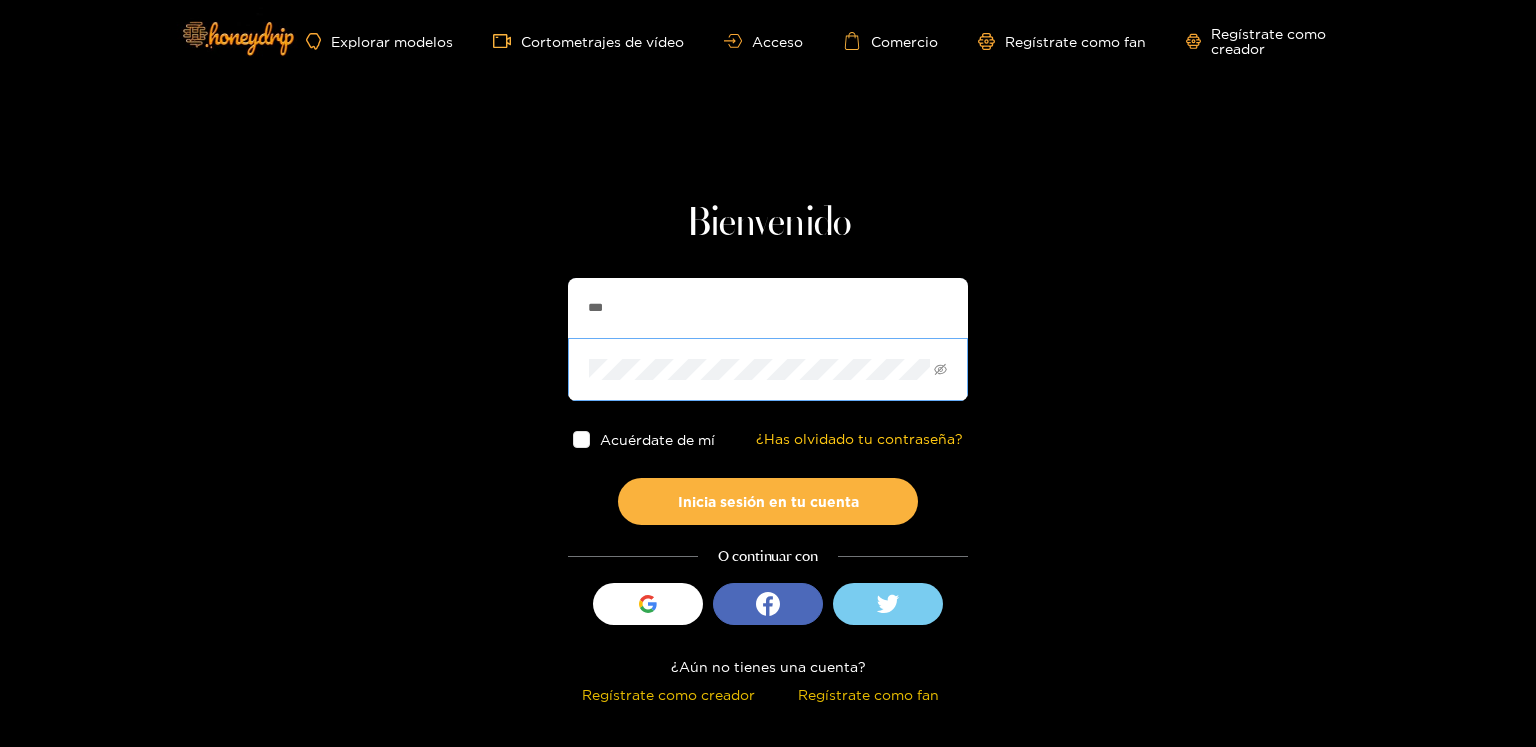 type on "**********" 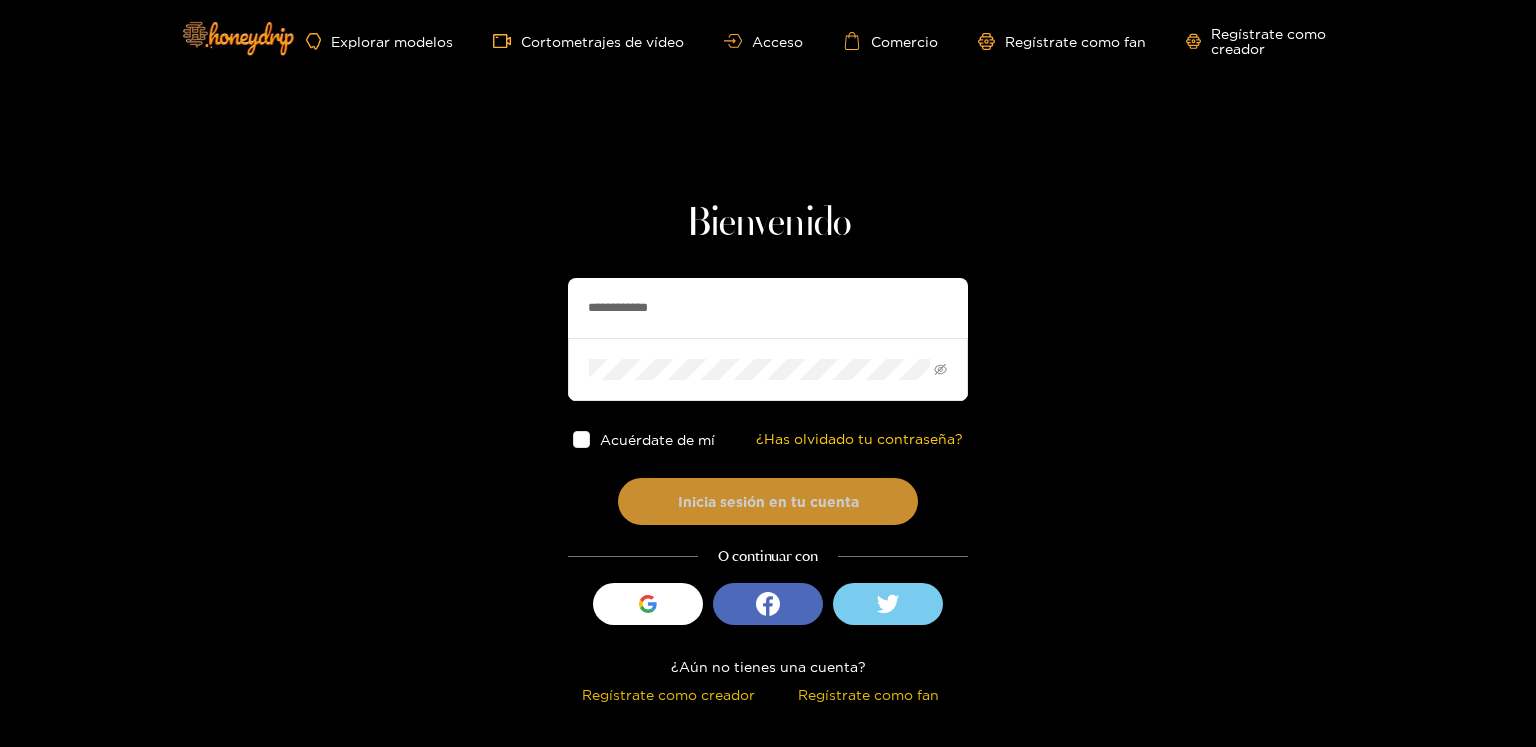 click on "Inicia sesión en tu cuenta" at bounding box center (768, 501) 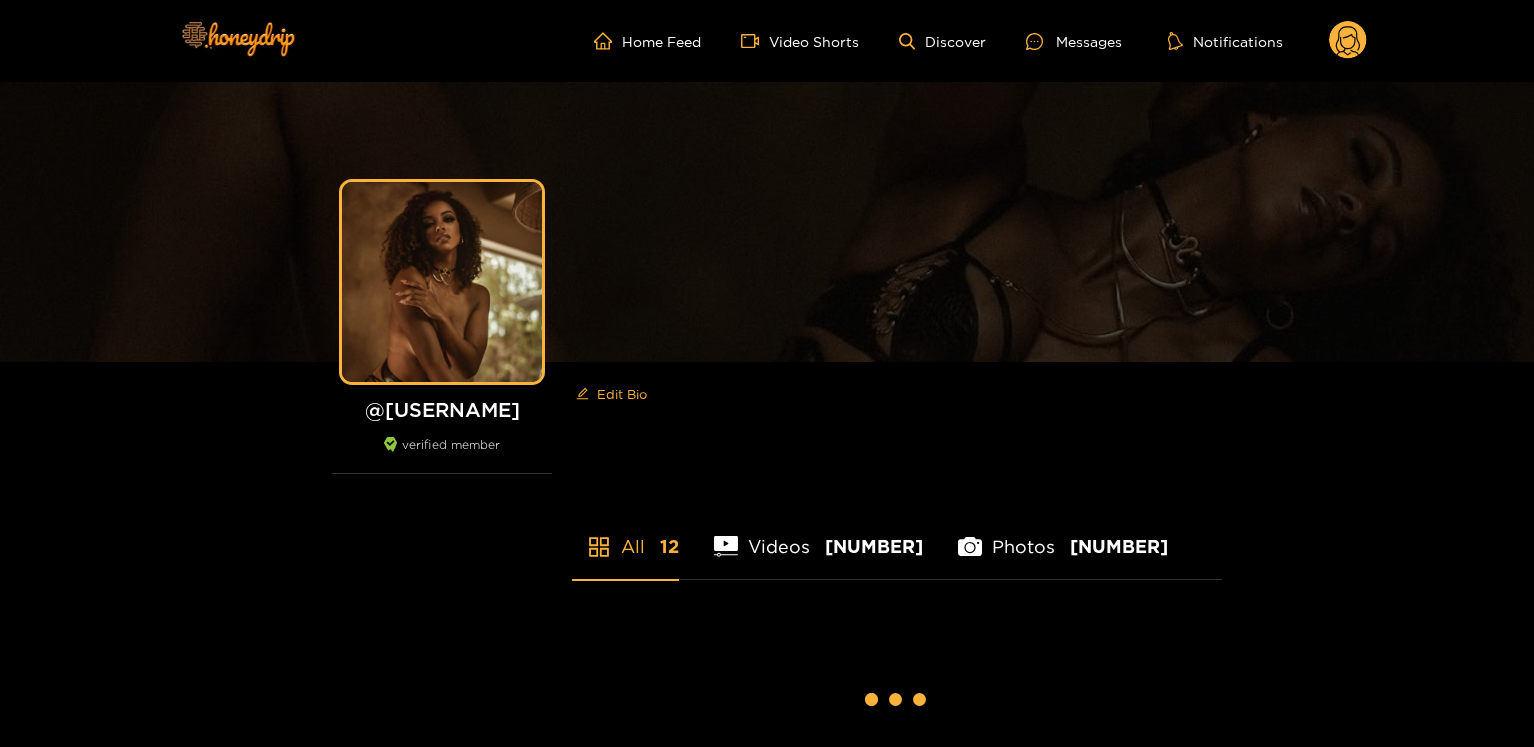 scroll, scrollTop: 0, scrollLeft: 0, axis: both 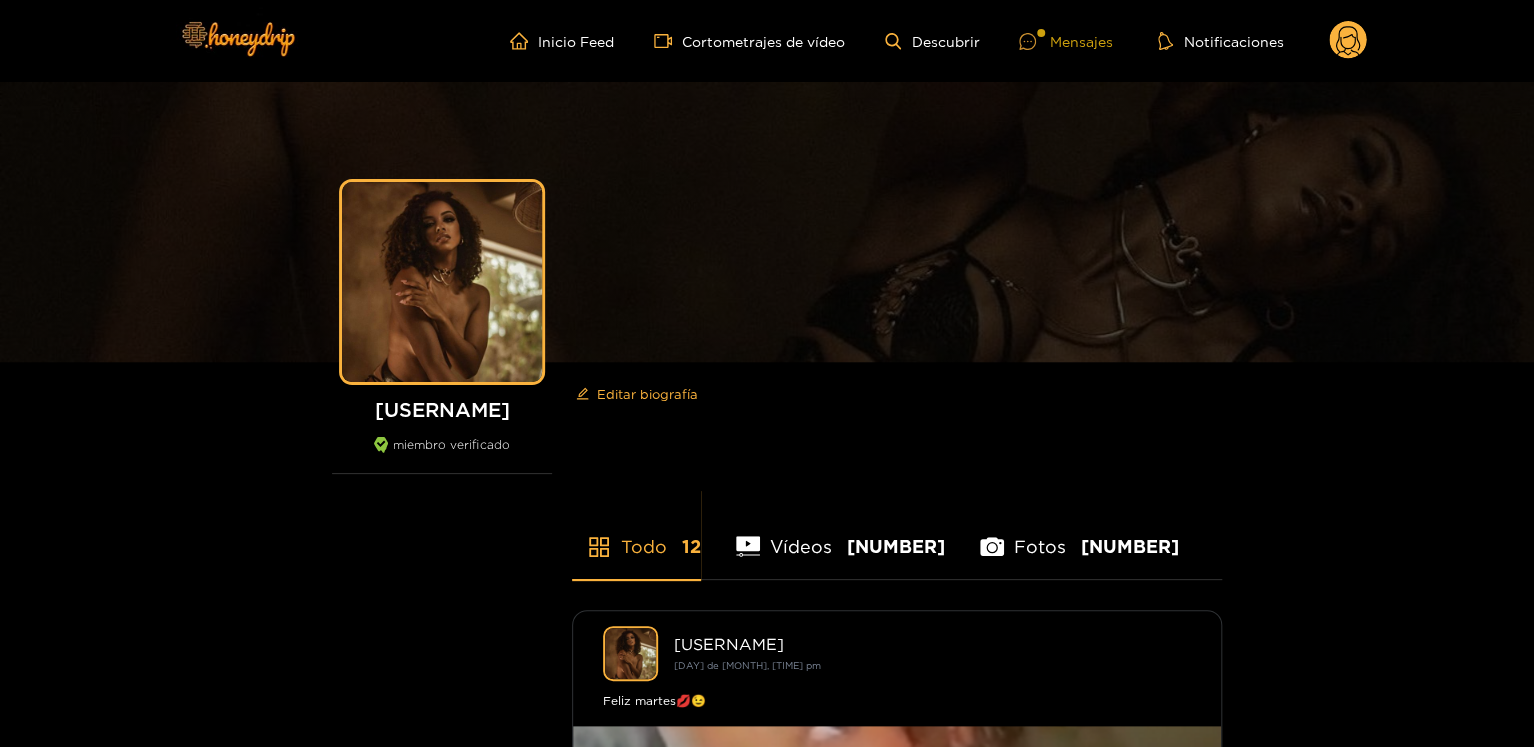 click 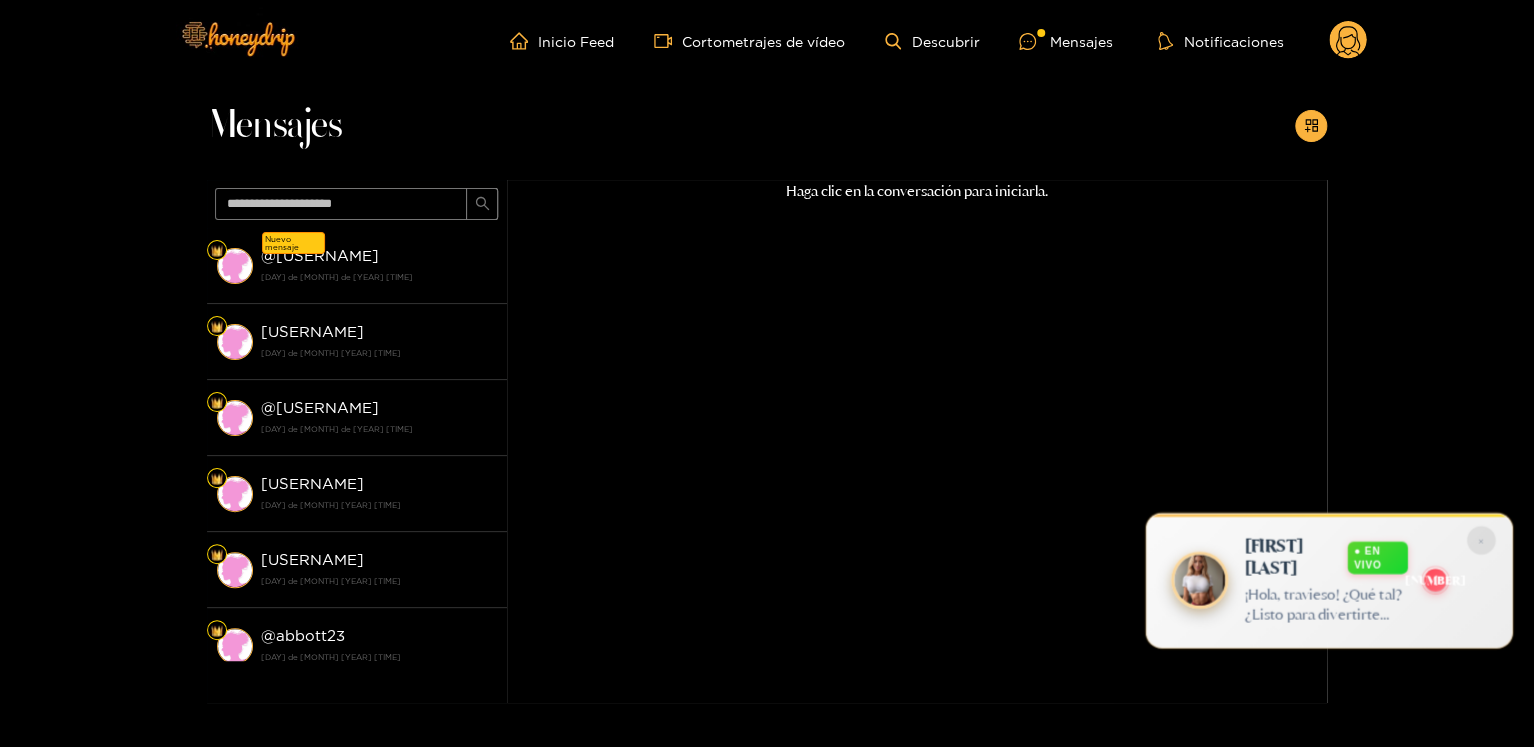click on "¡Hola, travieso! ¿Qué tal? ¿Listo para divertirte conmigo hoy? 😉🔥" at bounding box center (1322, 614) 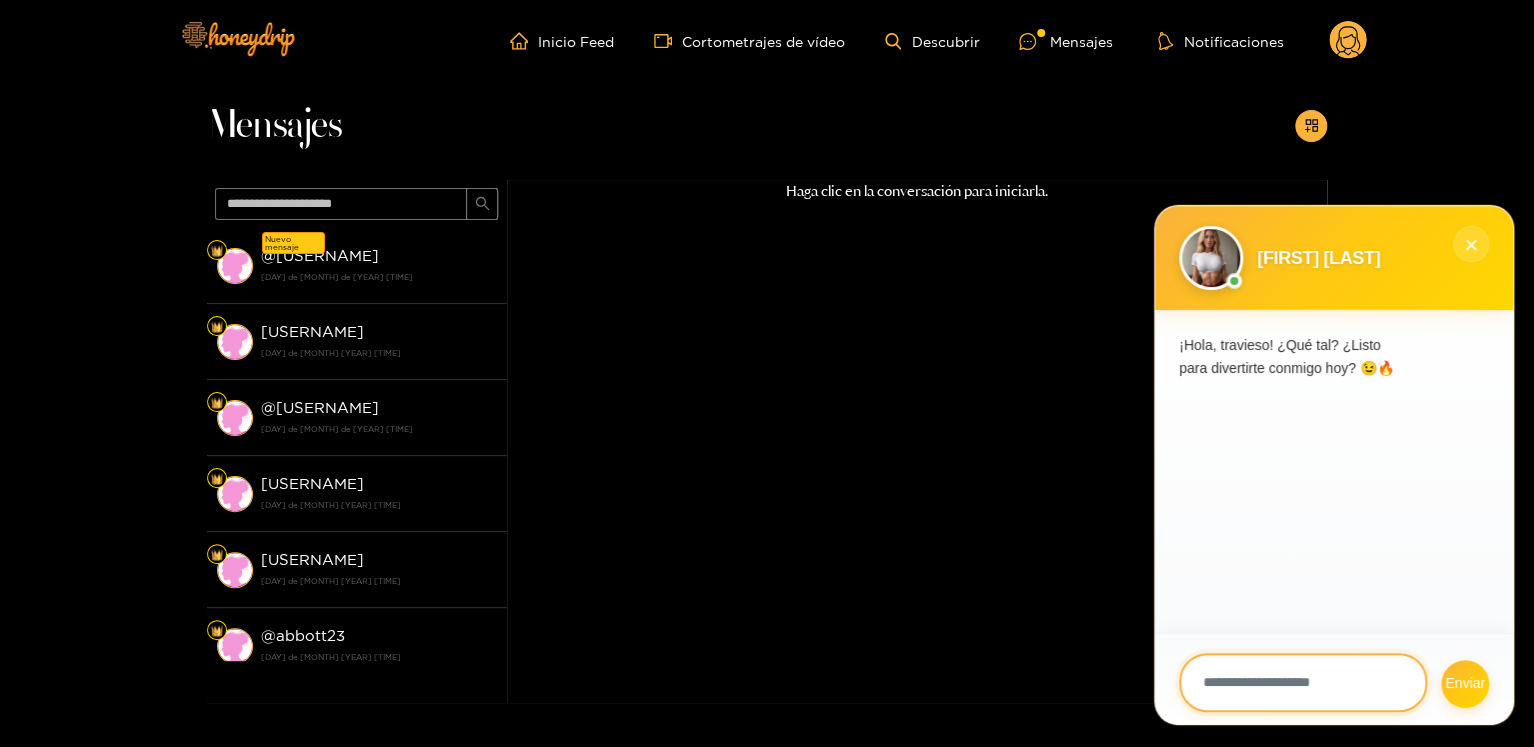 click at bounding box center (1303, 682) 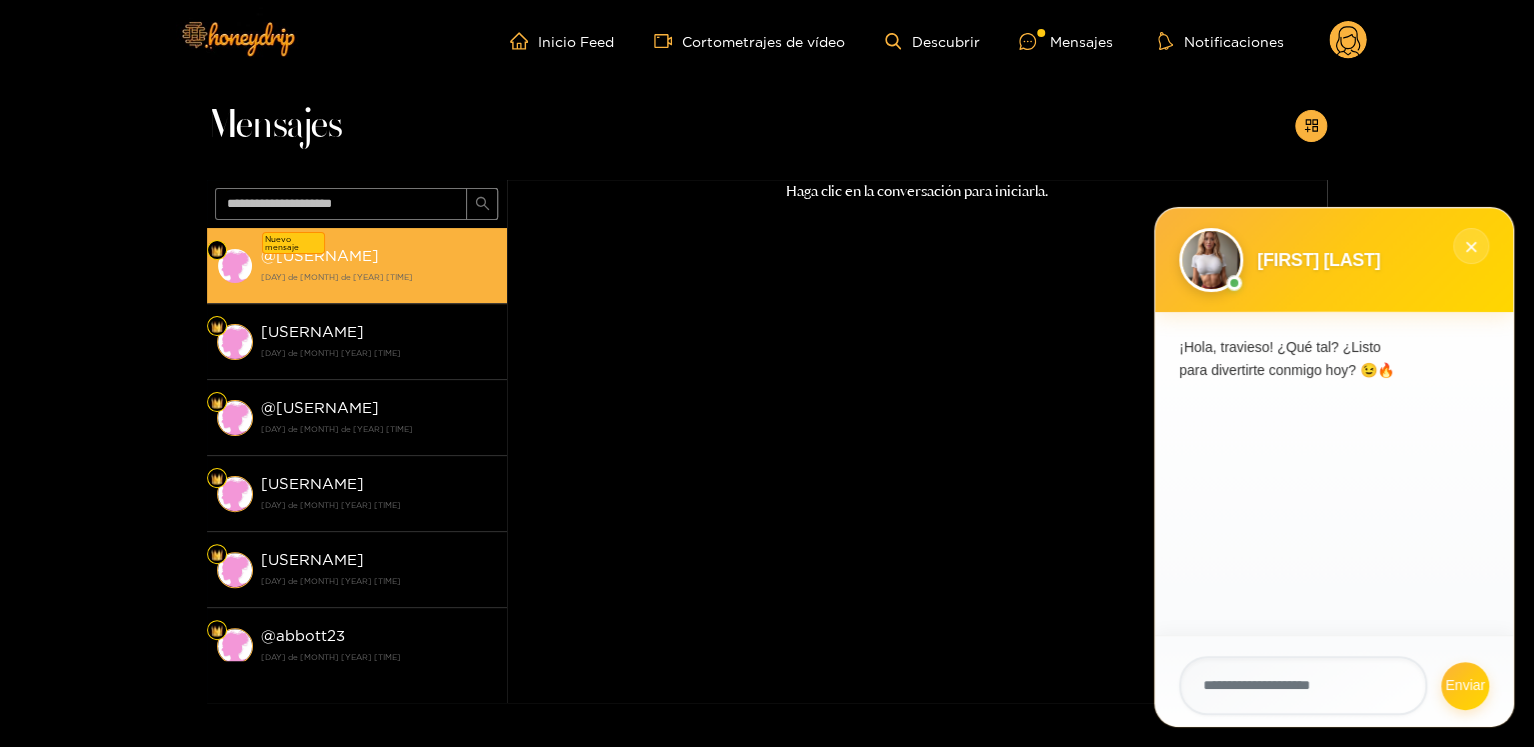 click on "[DAY] de [MONTH] de [YEAR] [TIME]" at bounding box center (379, 277) 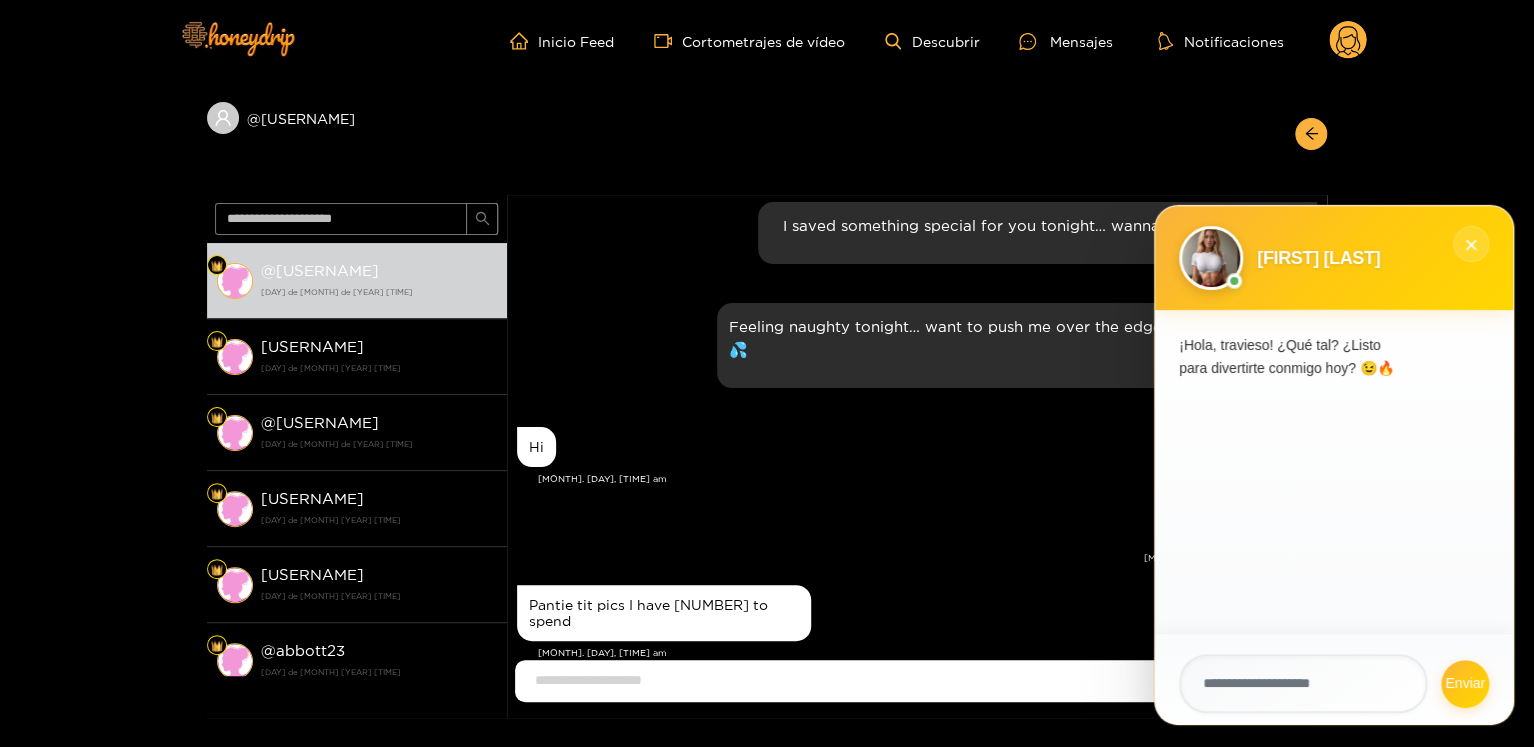 scroll, scrollTop: 2204, scrollLeft: 0, axis: vertical 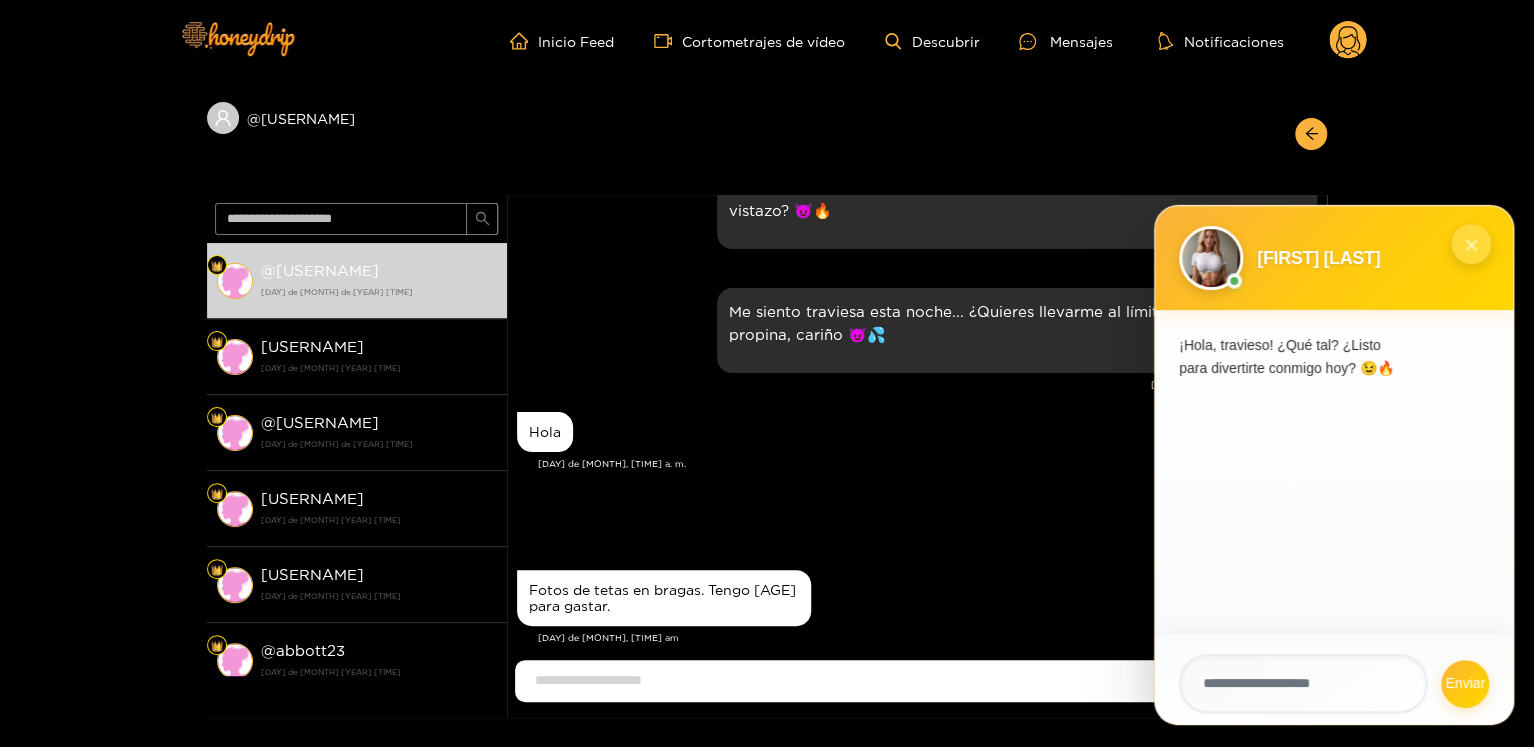 click on "×" at bounding box center (1470, 244) 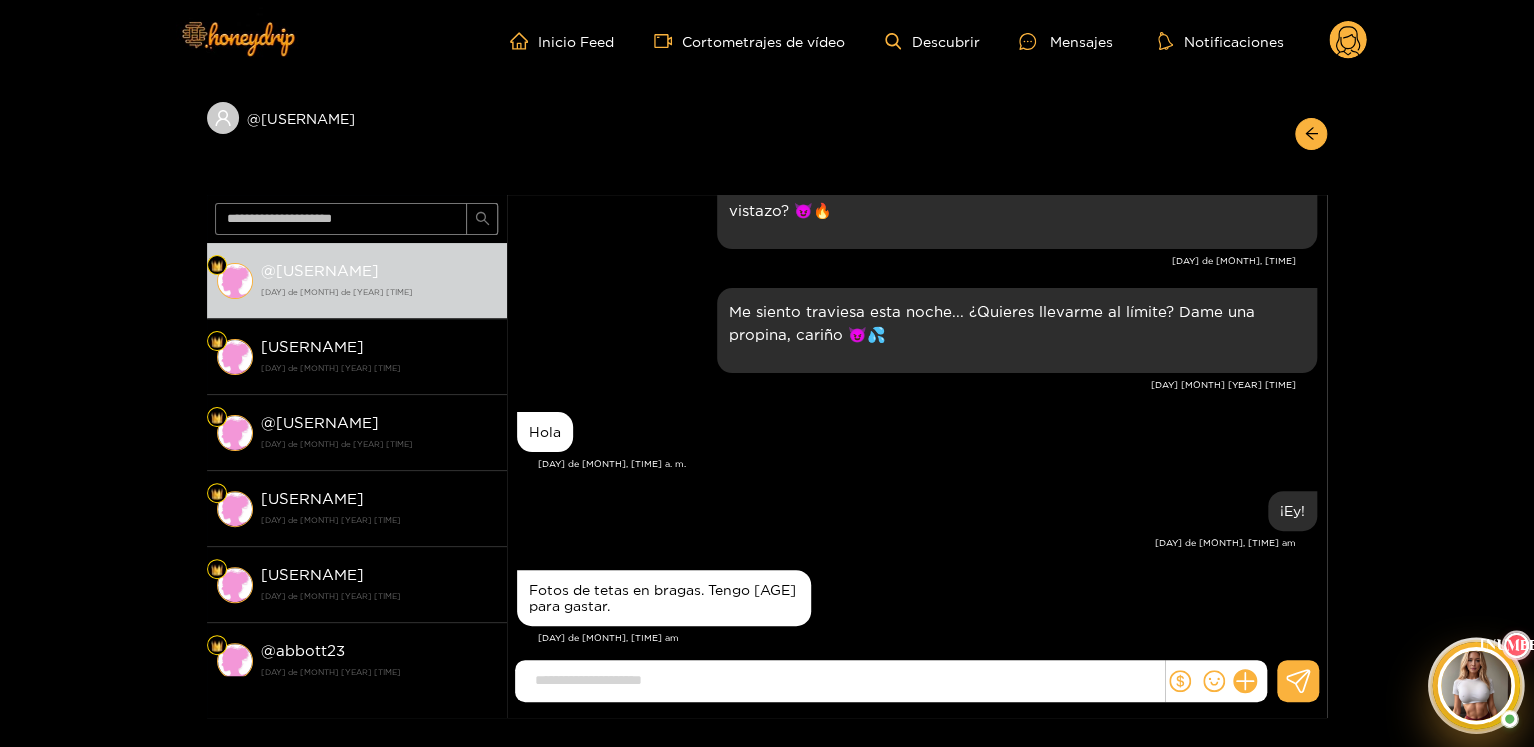 click at bounding box center (1475, 685) 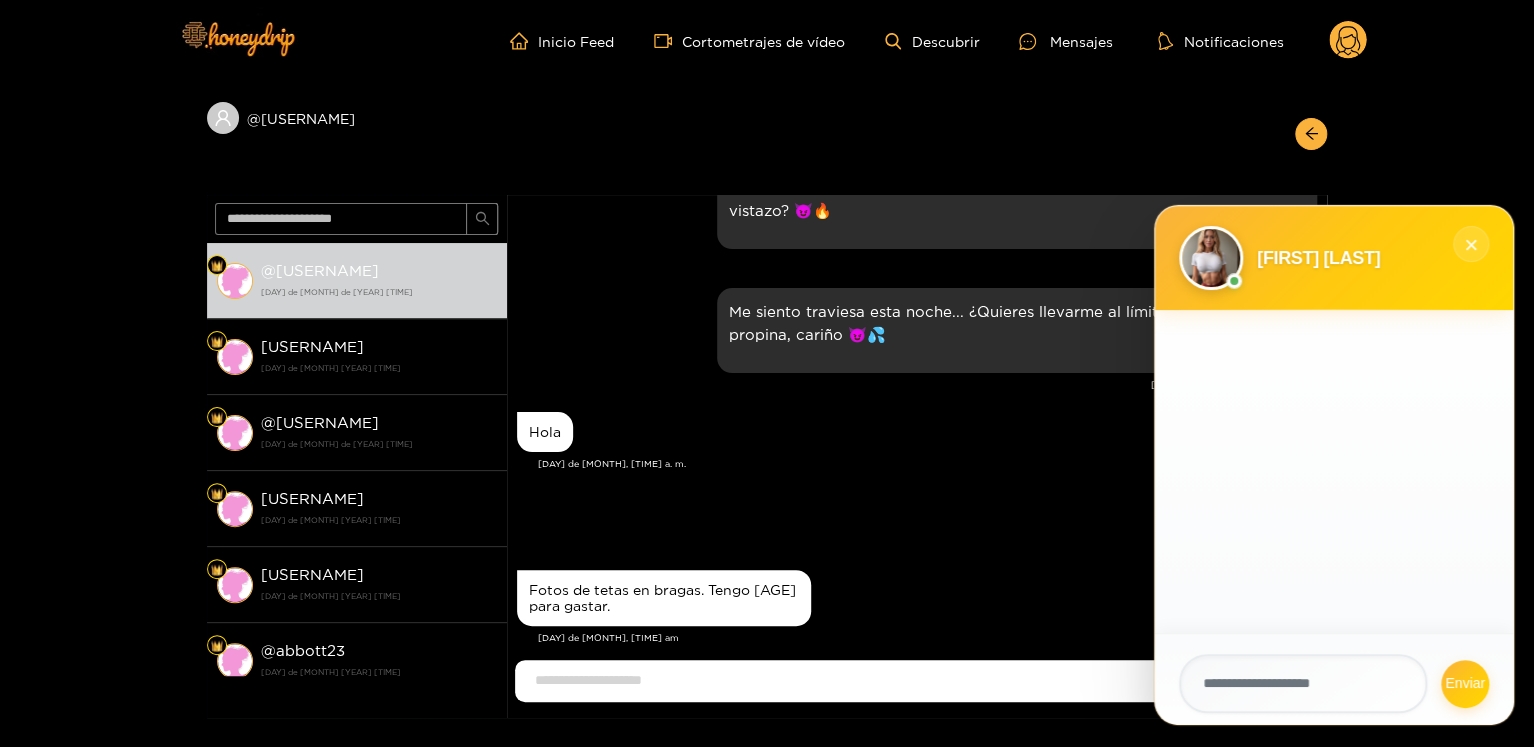 click on "[FIRST] [LAST]" at bounding box center (1318, 258) 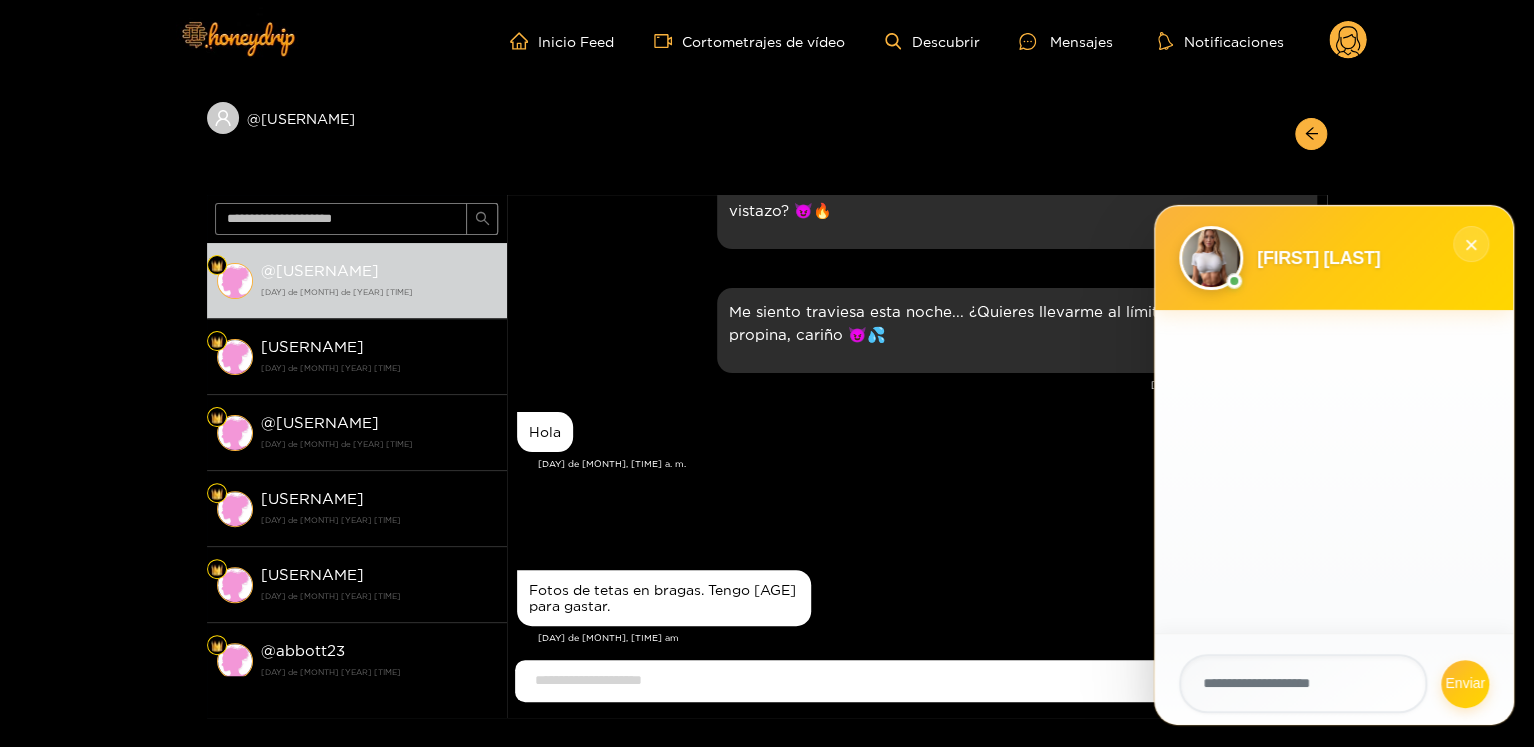 click on "[FIRST] [LAST]" at bounding box center [1318, 258] 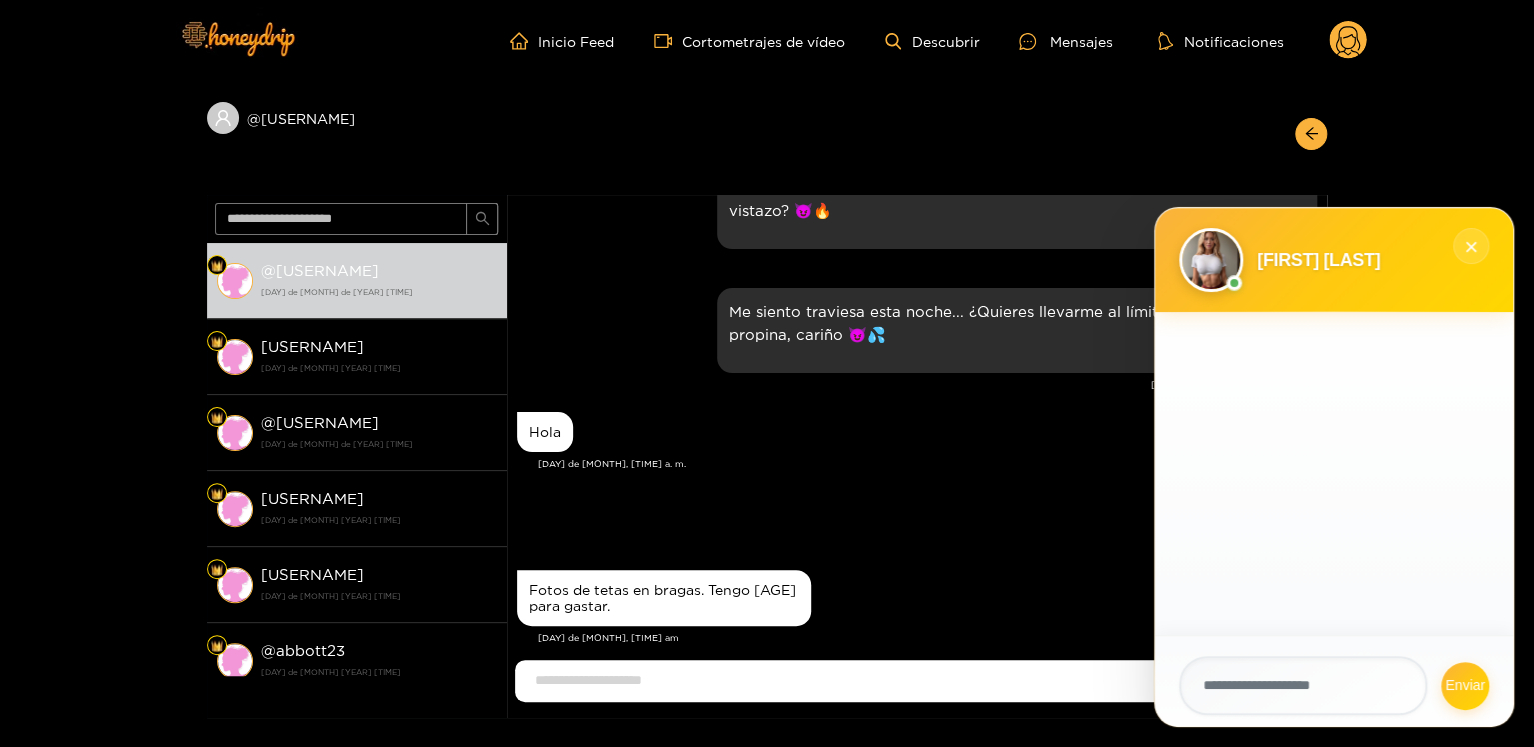 click at bounding box center [844, 680] 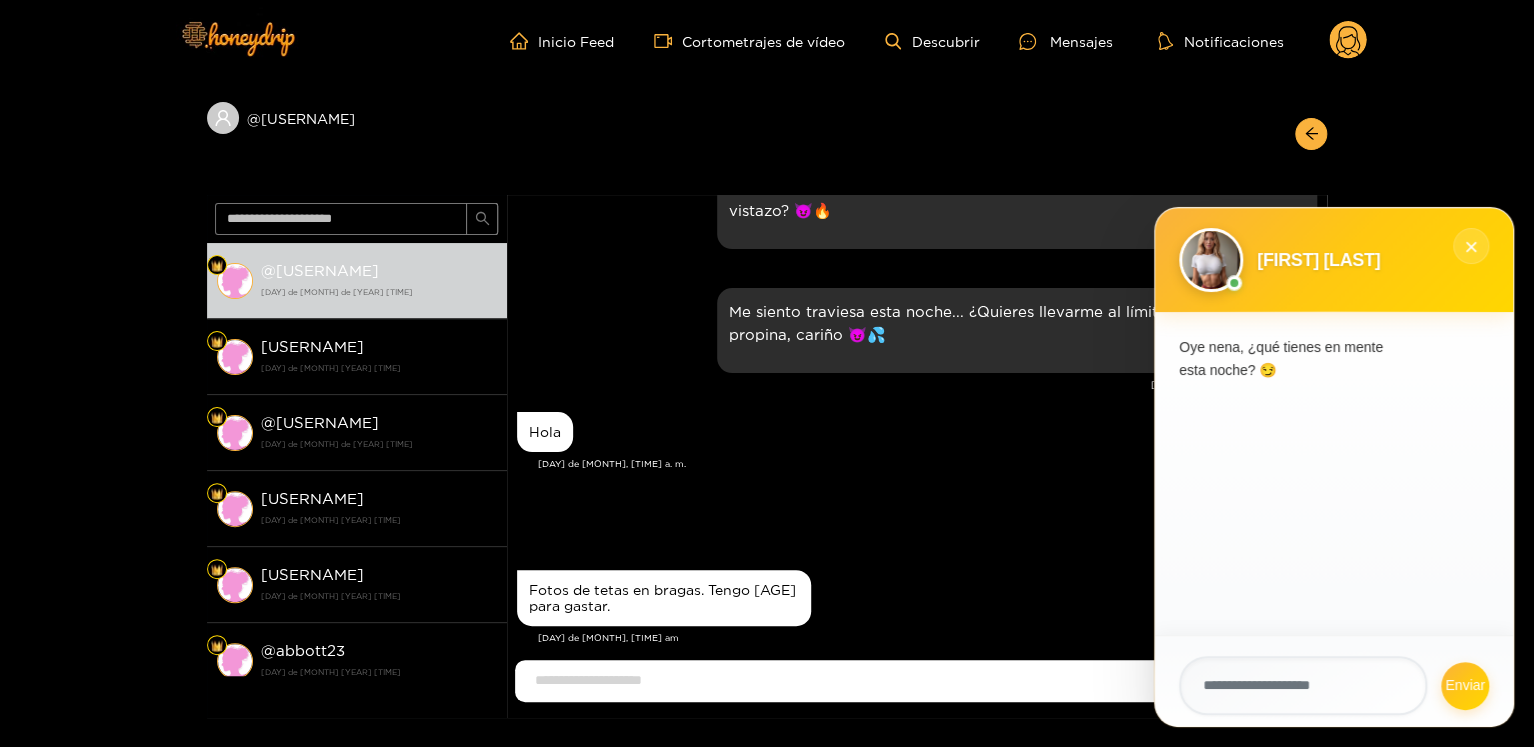 click on "Fotos de tetas en bragas. Tengo [AGE] para gastar." at bounding box center [917, 598] 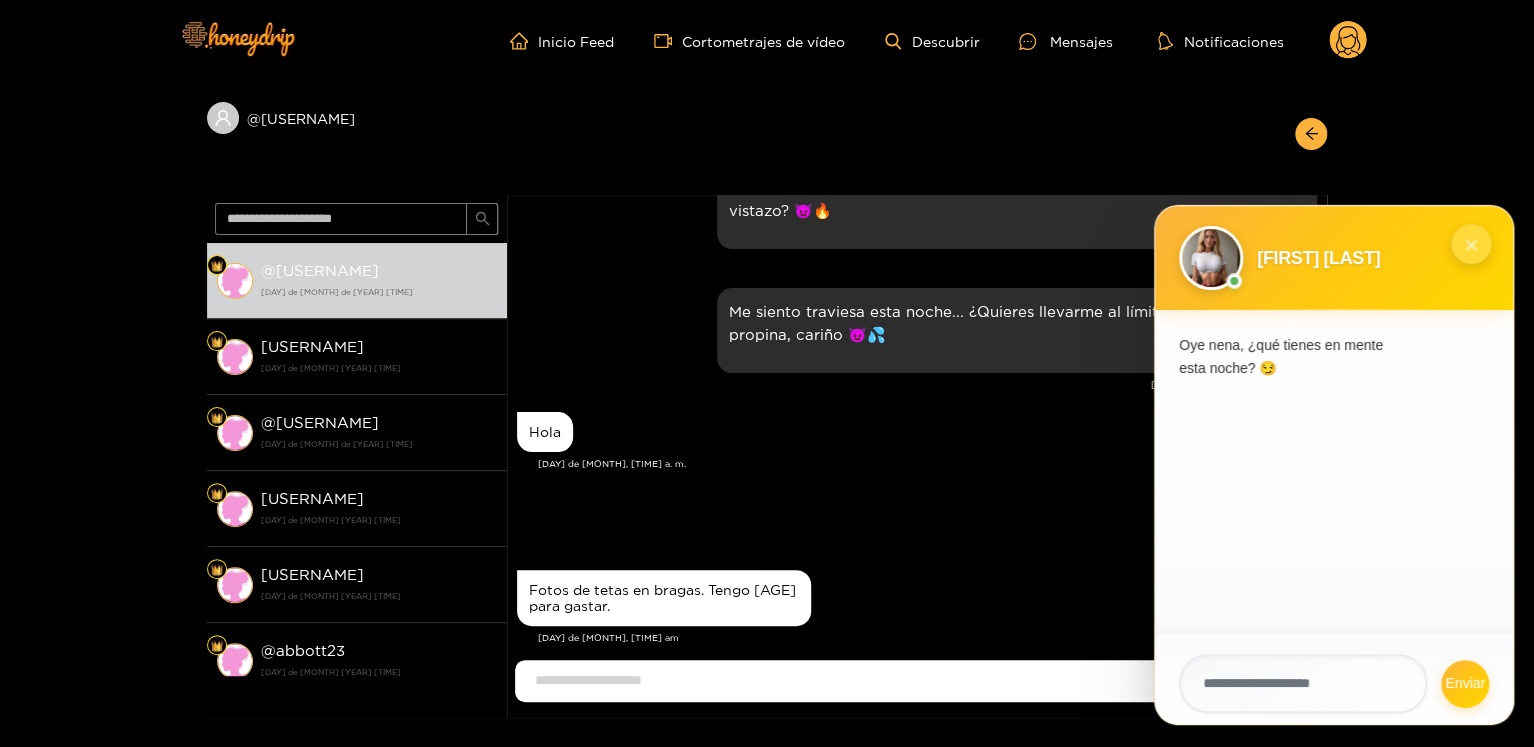 click on "×" at bounding box center (1471, 244) 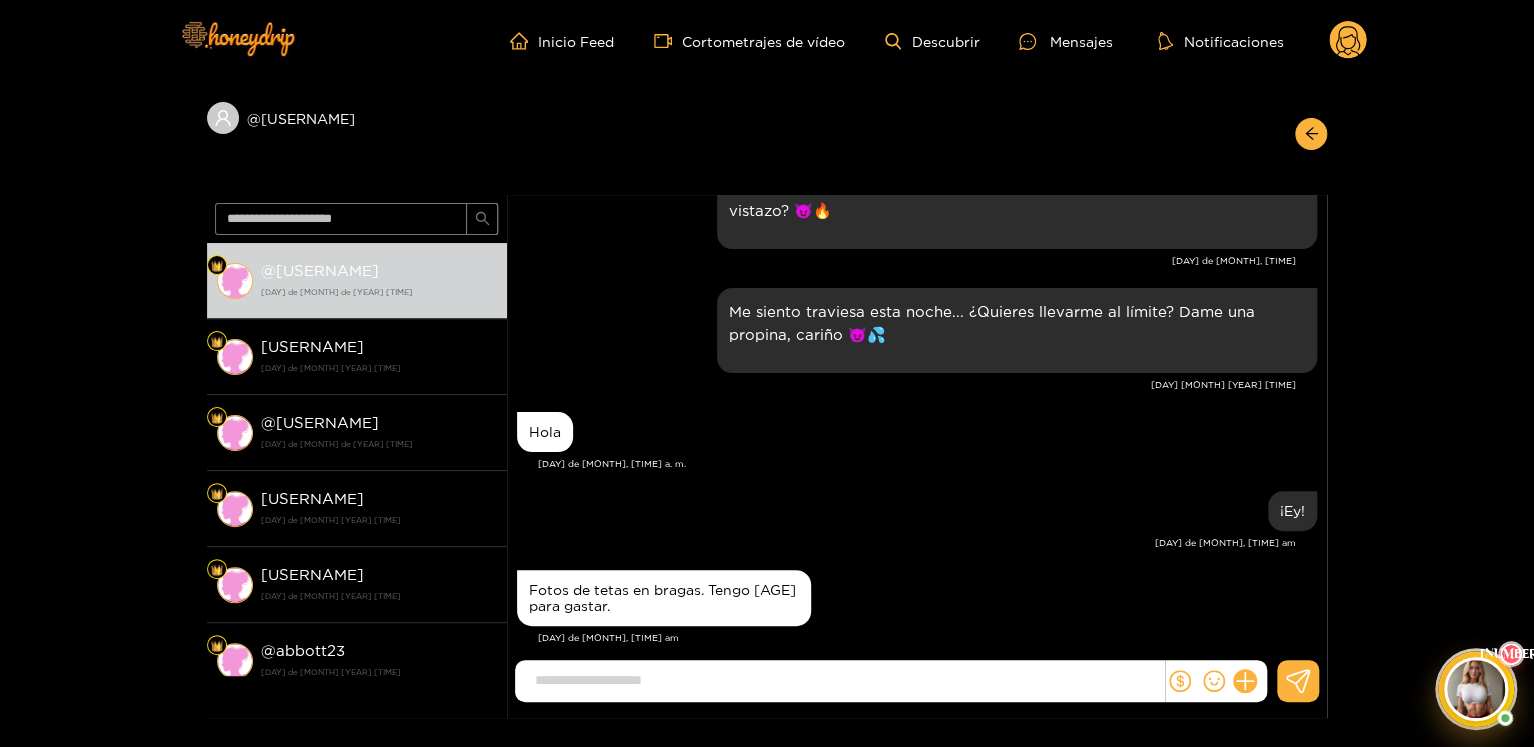 click 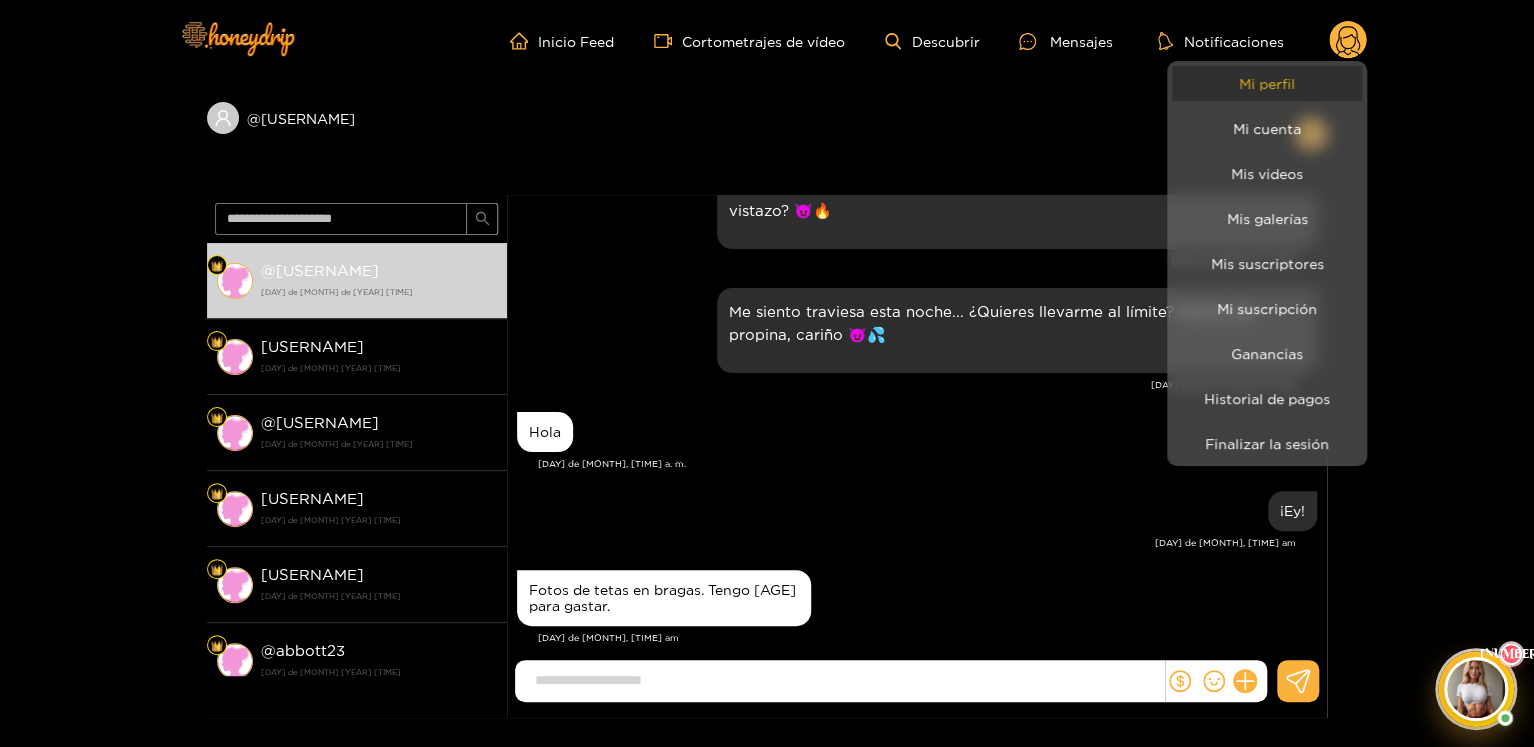 click on "Mi perfil" at bounding box center (1267, 83) 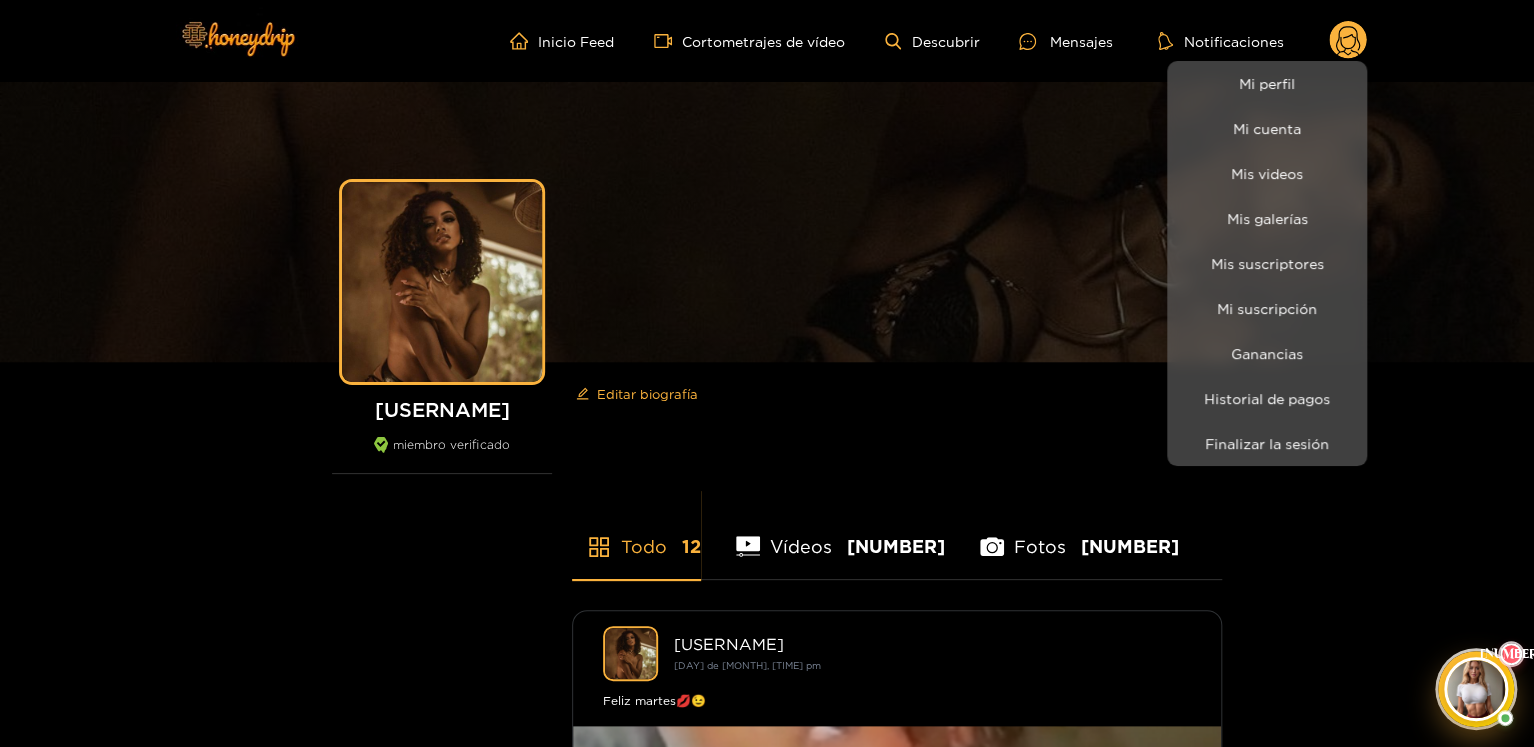 click at bounding box center (767, 373) 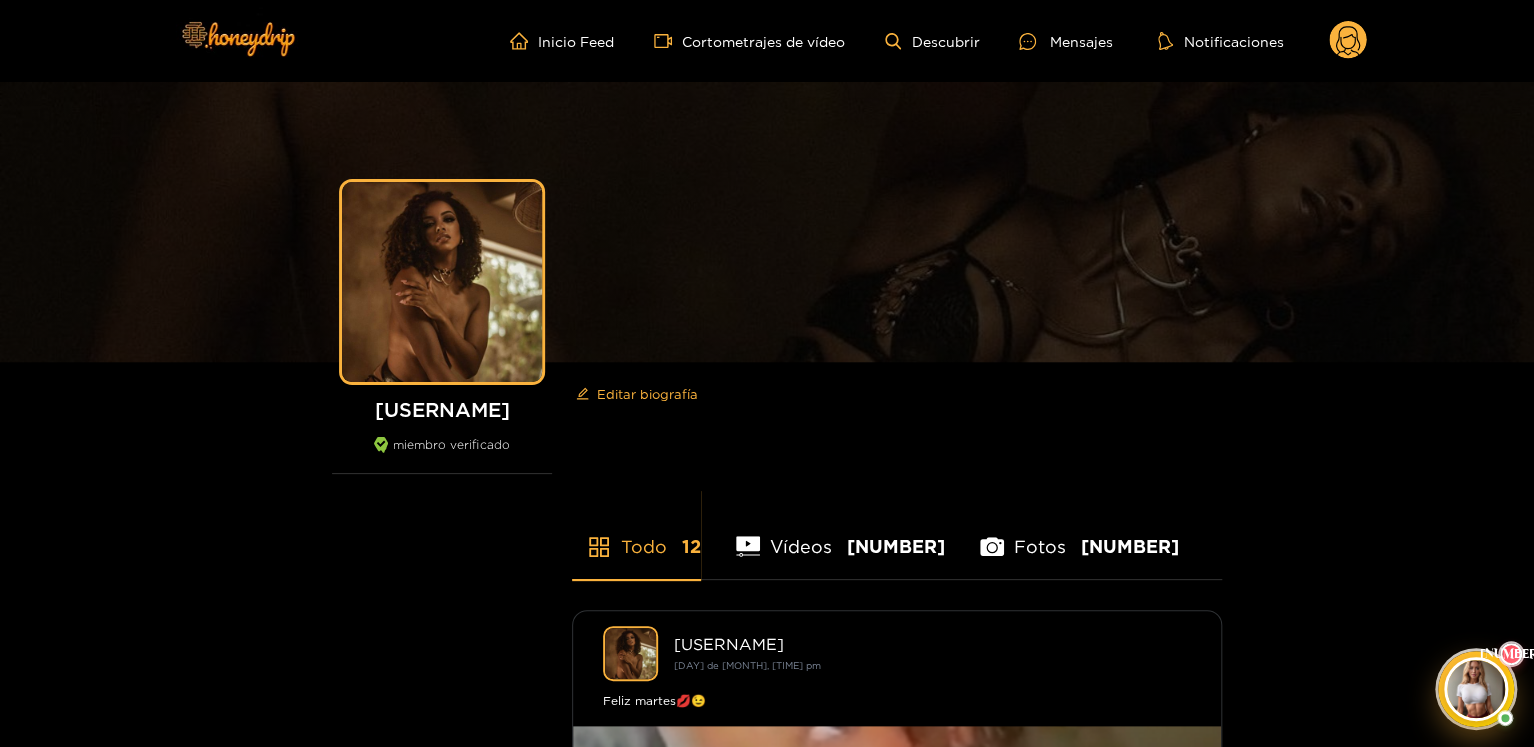 click on "Inicio Feed Cortometrajes de vídeo Descubrir Mensajes Notificaciones 0" at bounding box center (767, 41) 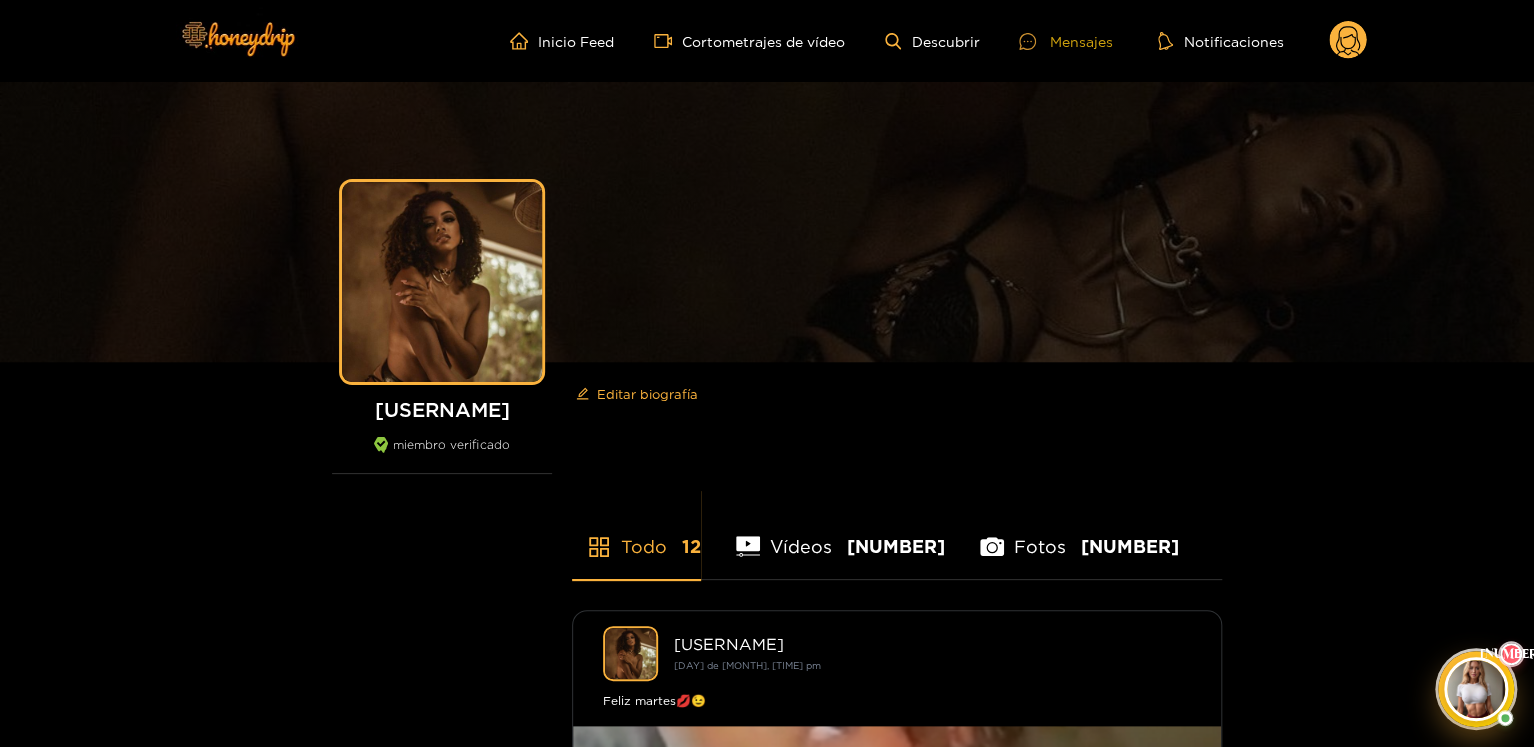 click at bounding box center (1034, 41) 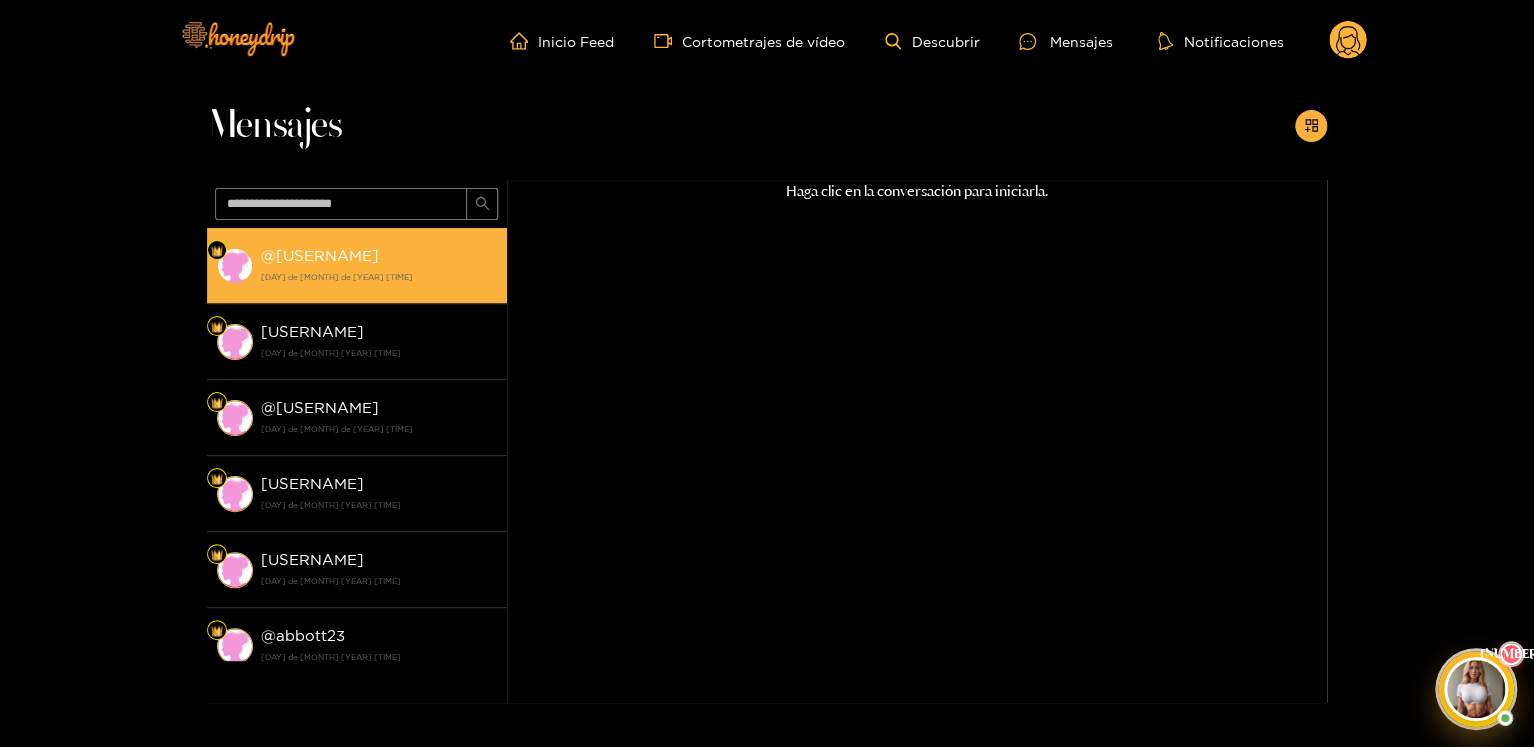 click on "[USERNAME] [MONTH] [DAY] [YEAR] [TIME]" at bounding box center (379, 265) 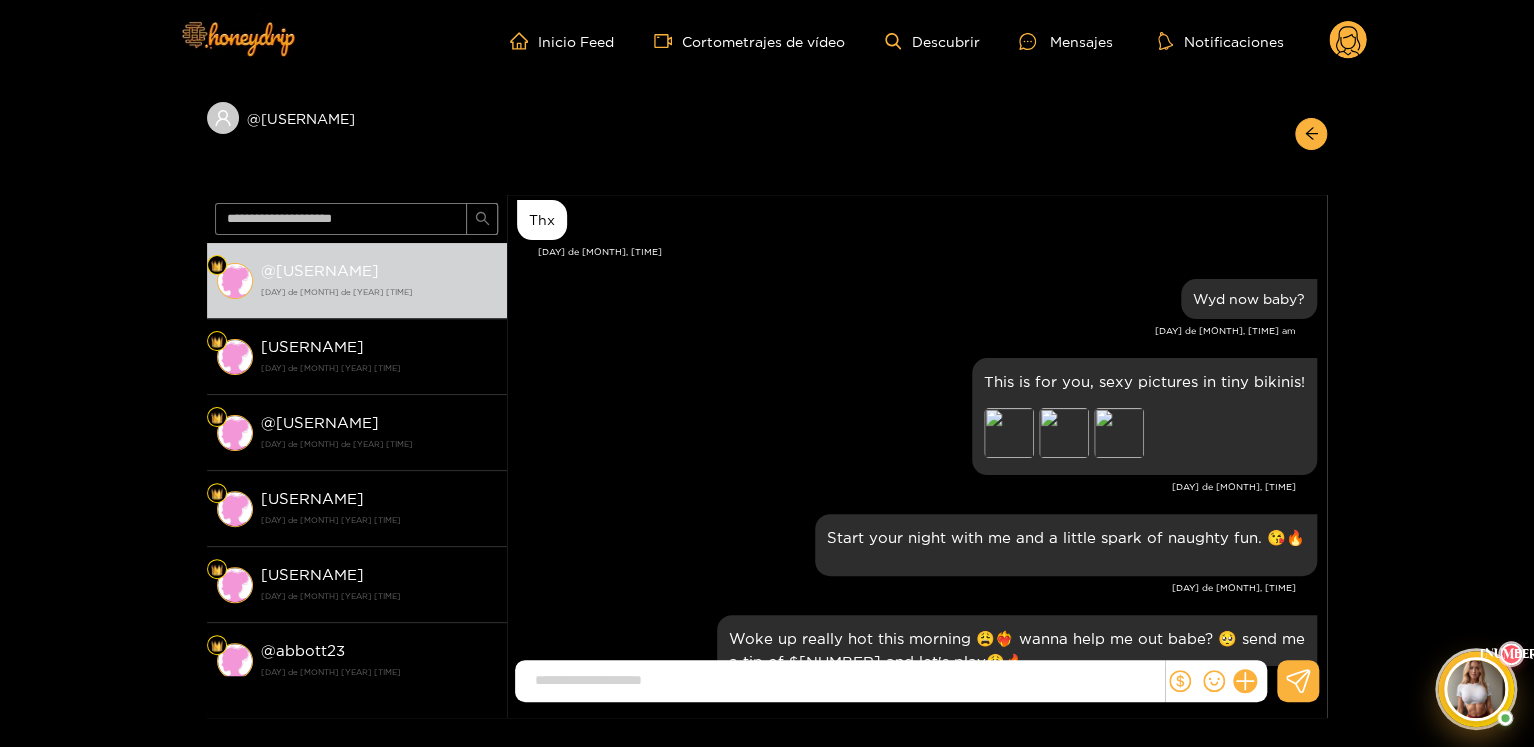 scroll, scrollTop: 0, scrollLeft: 0, axis: both 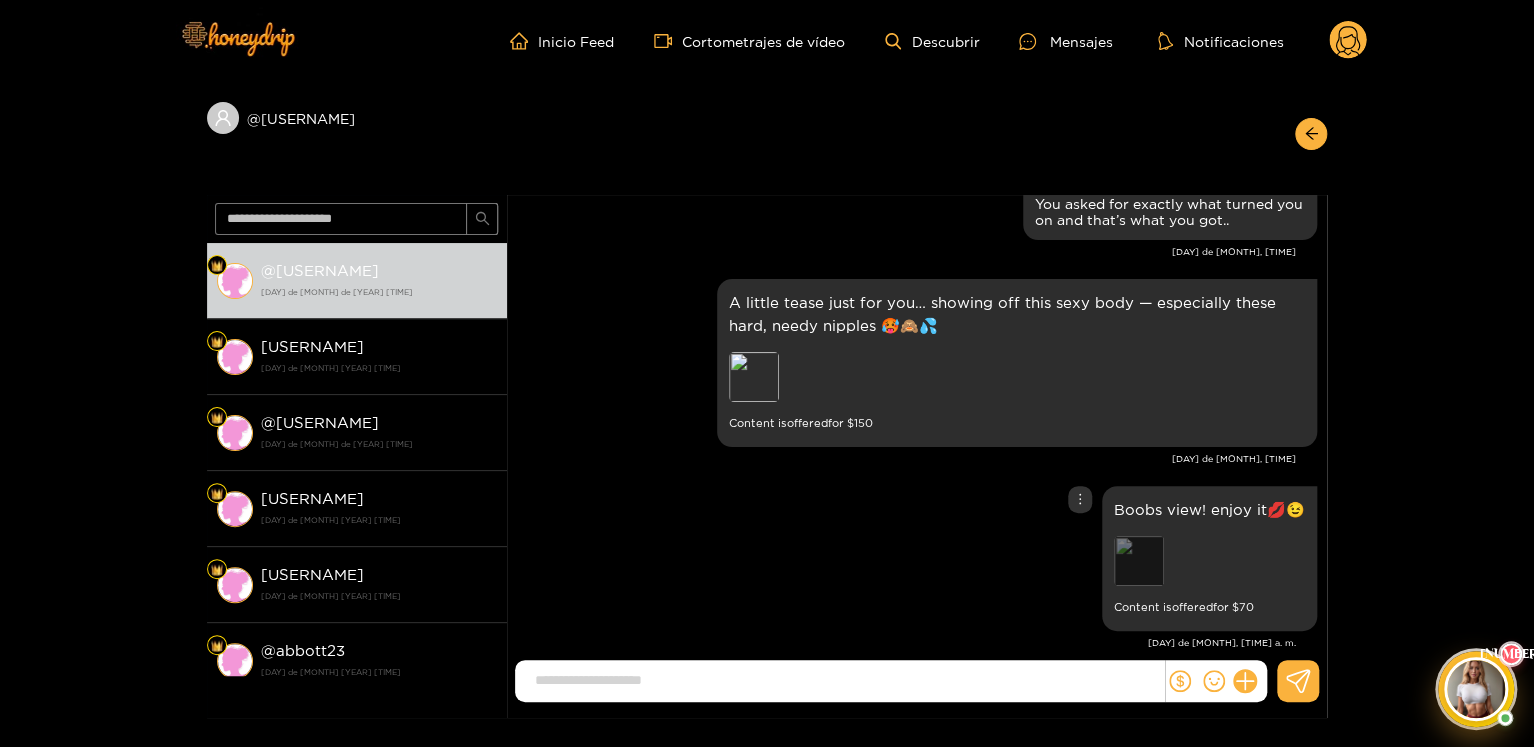 click on "Preview" at bounding box center (1139, 561) 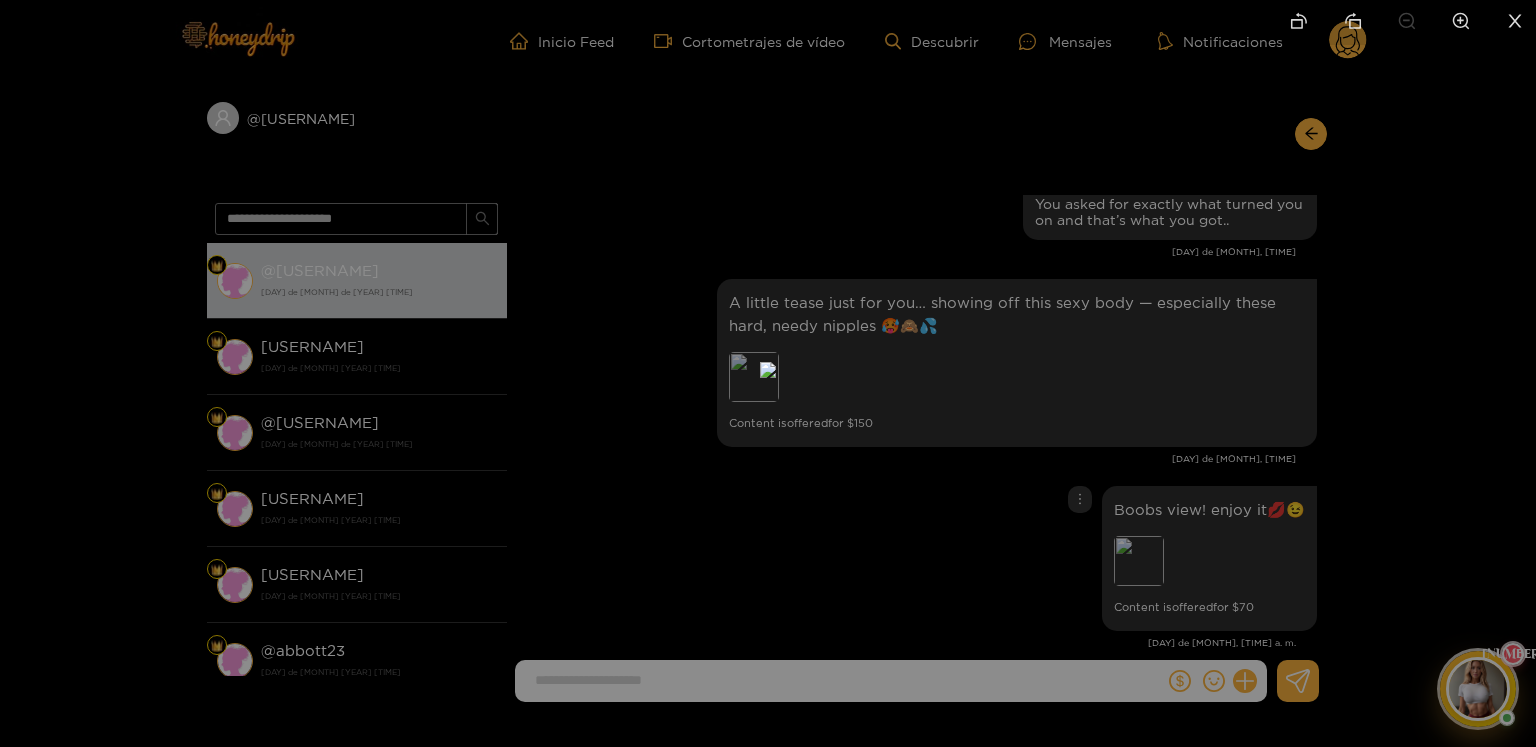click at bounding box center [768, 373] 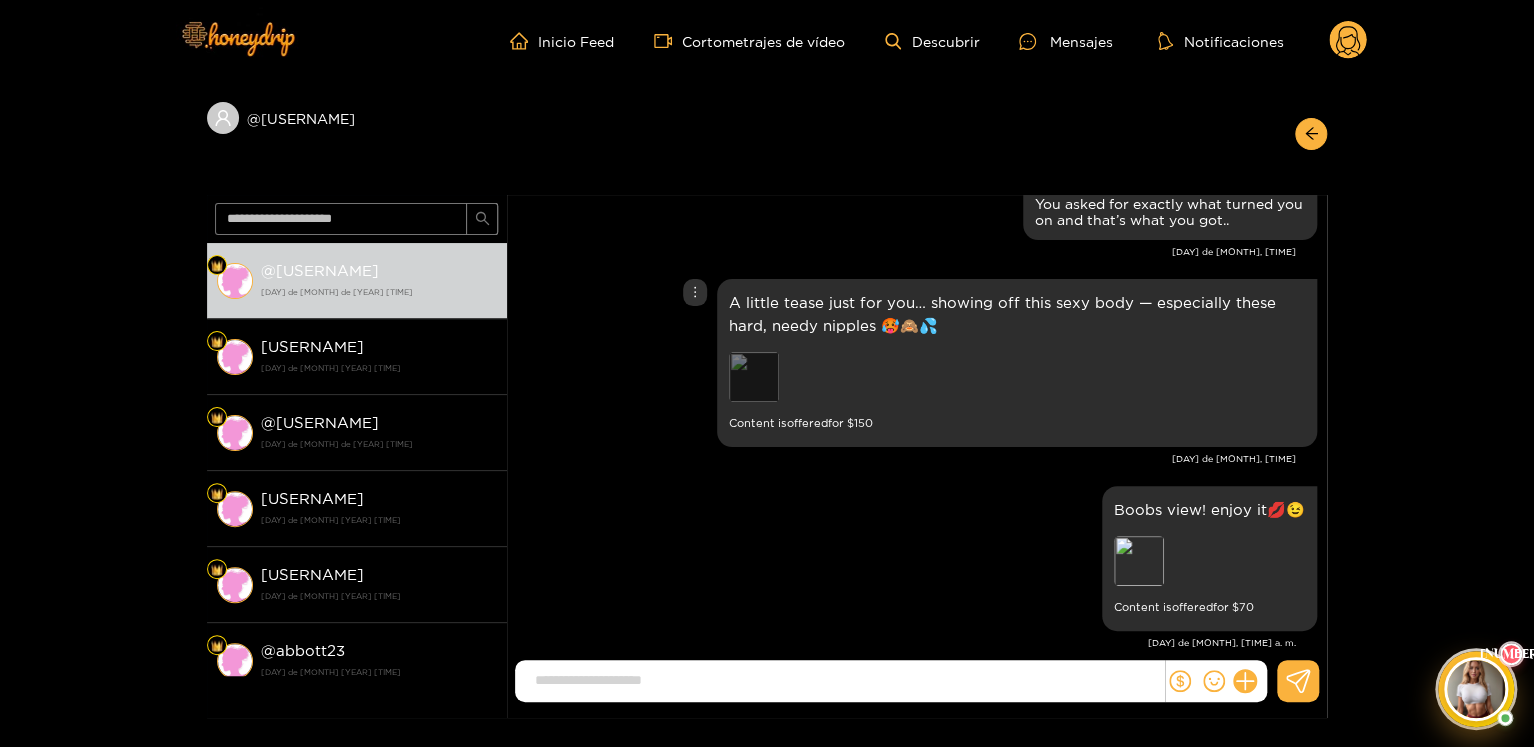 click on "Preview" at bounding box center [754, 377] 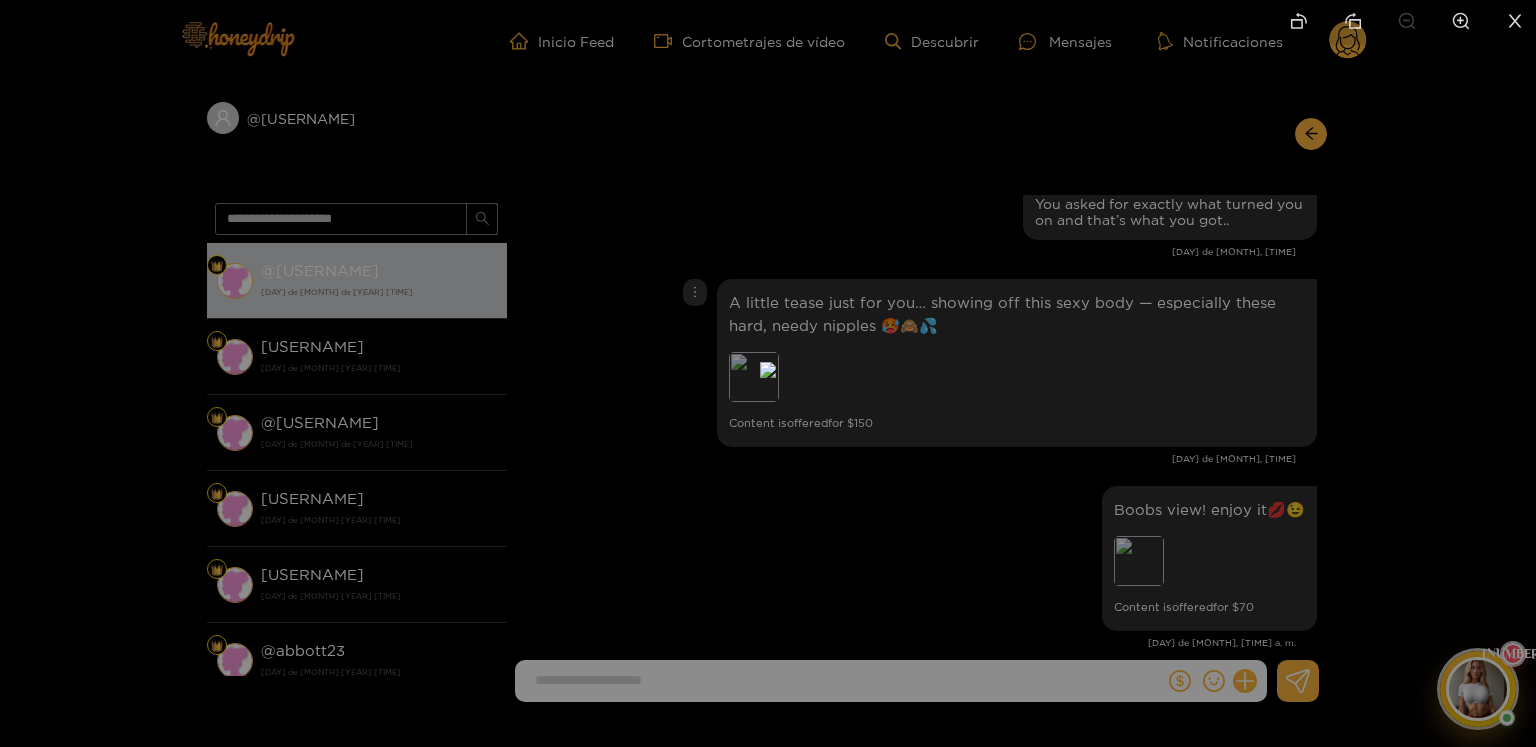 click at bounding box center (768, 373) 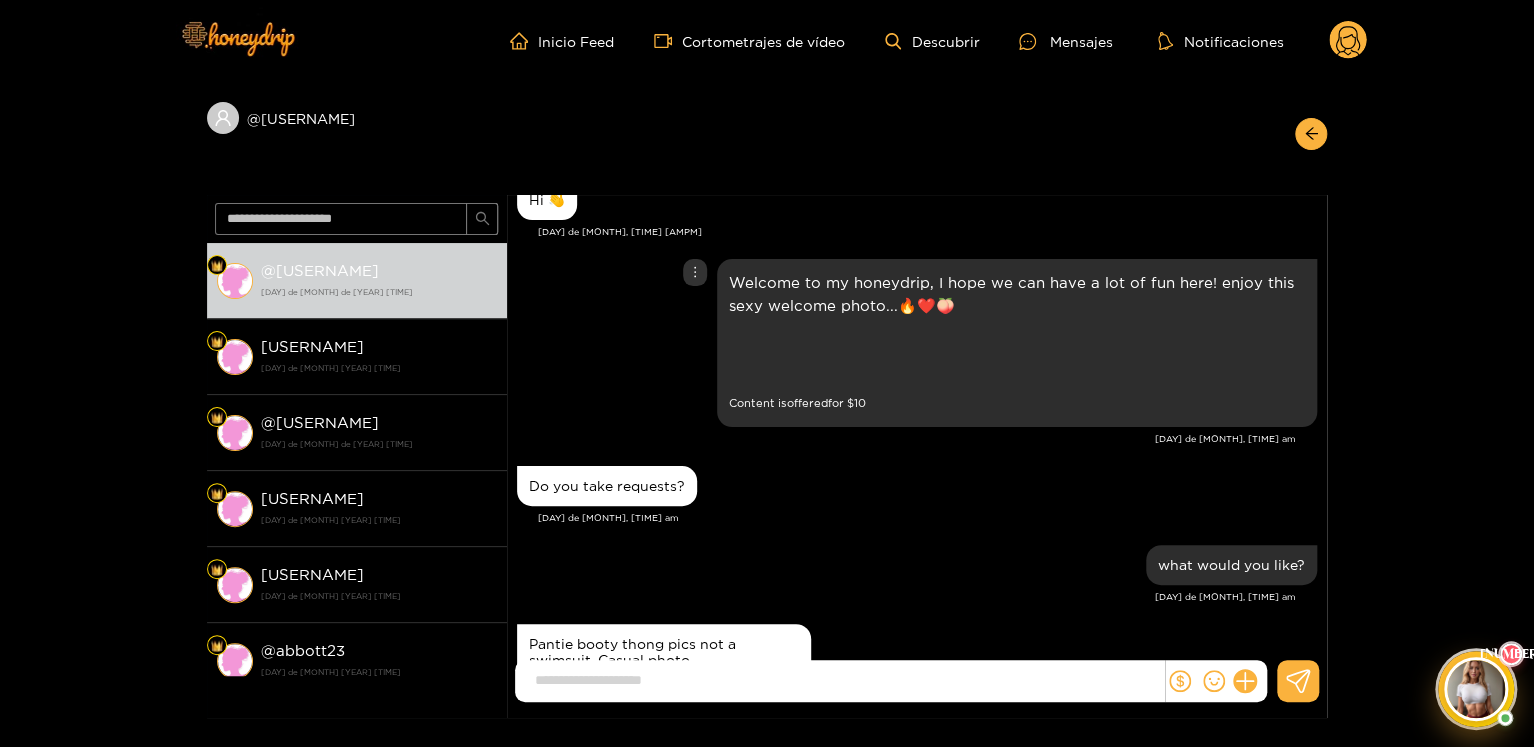 scroll, scrollTop: 26, scrollLeft: 0, axis: vertical 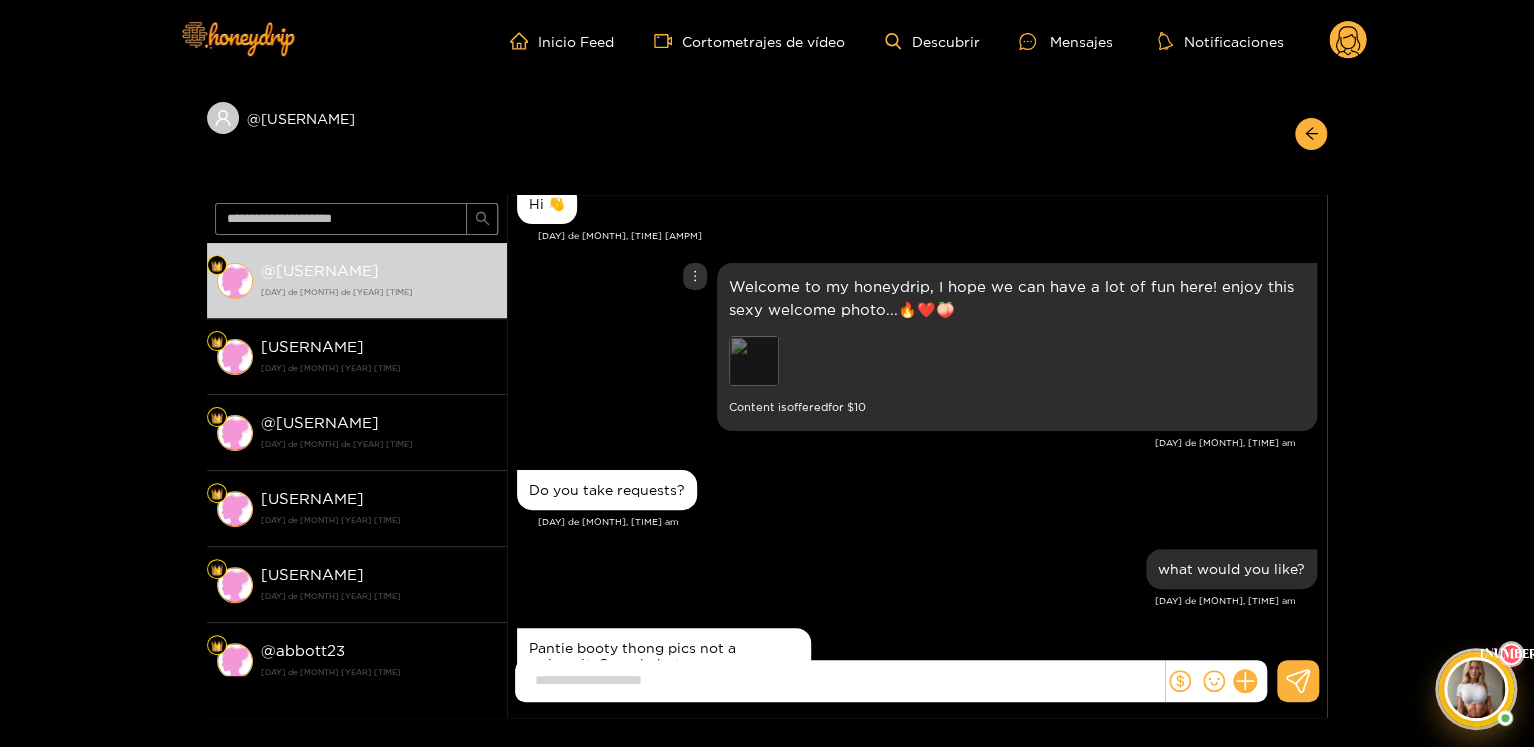 click on "Preview" at bounding box center [754, 361] 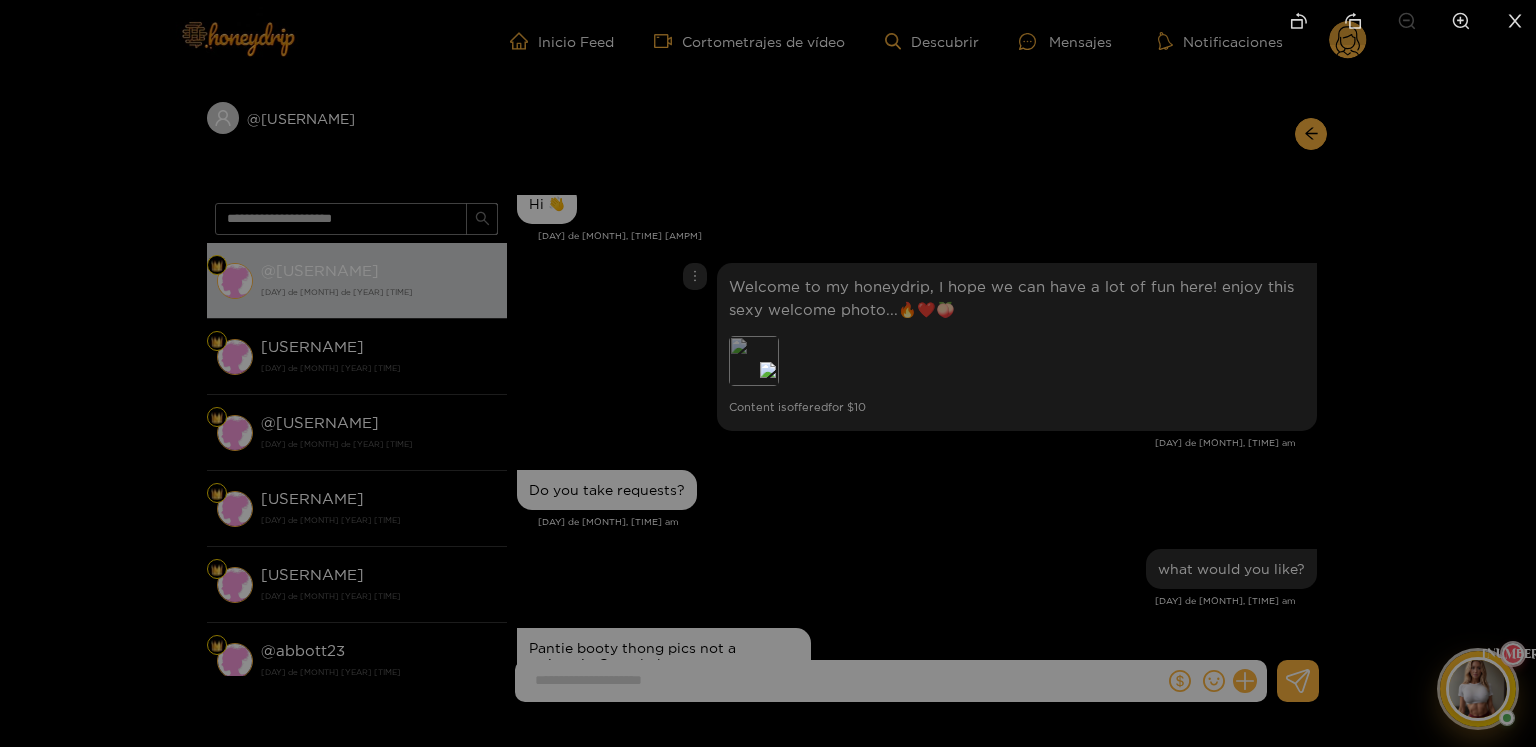 click at bounding box center [768, 373] 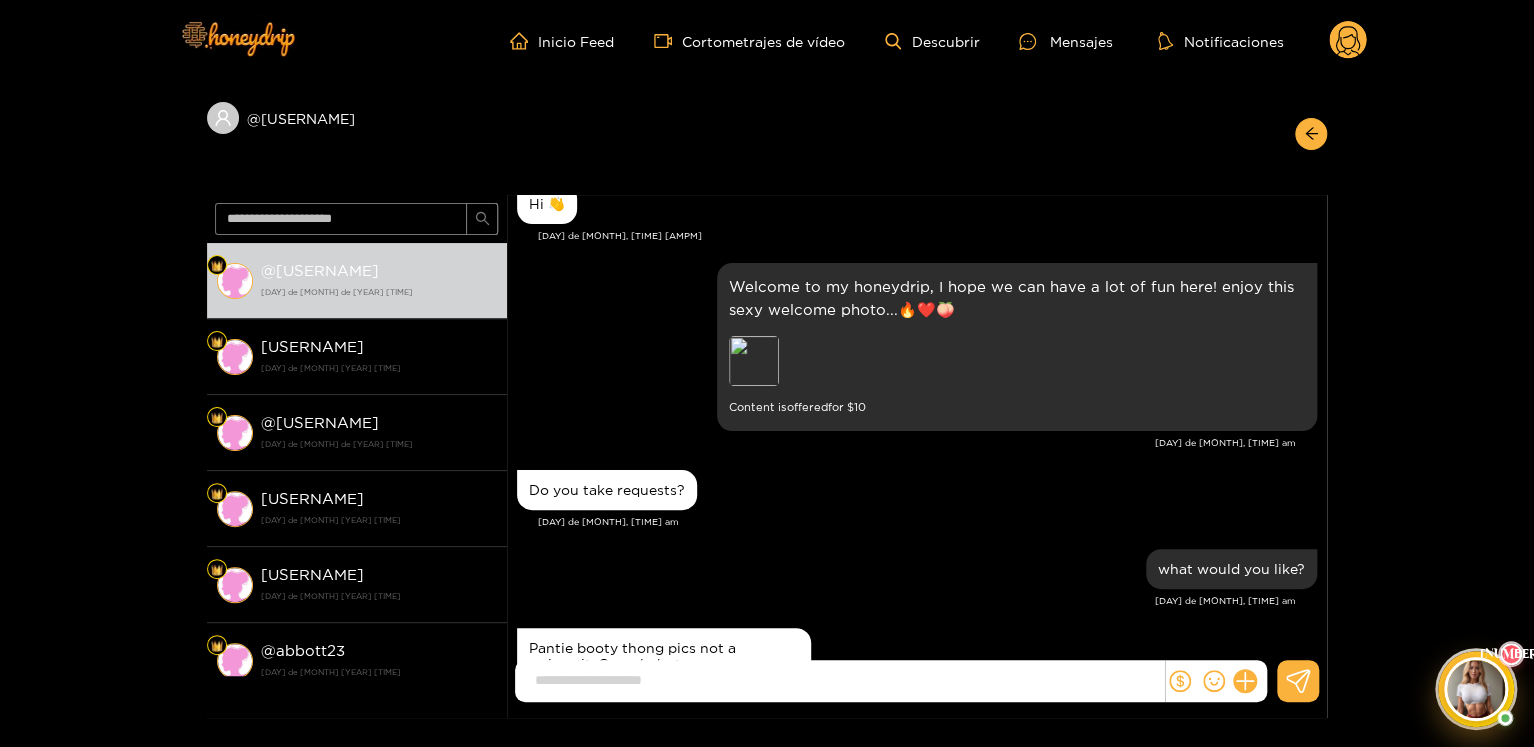 click on "[DAY] de [MONTH], [TIME] am" at bounding box center [1225, 443] 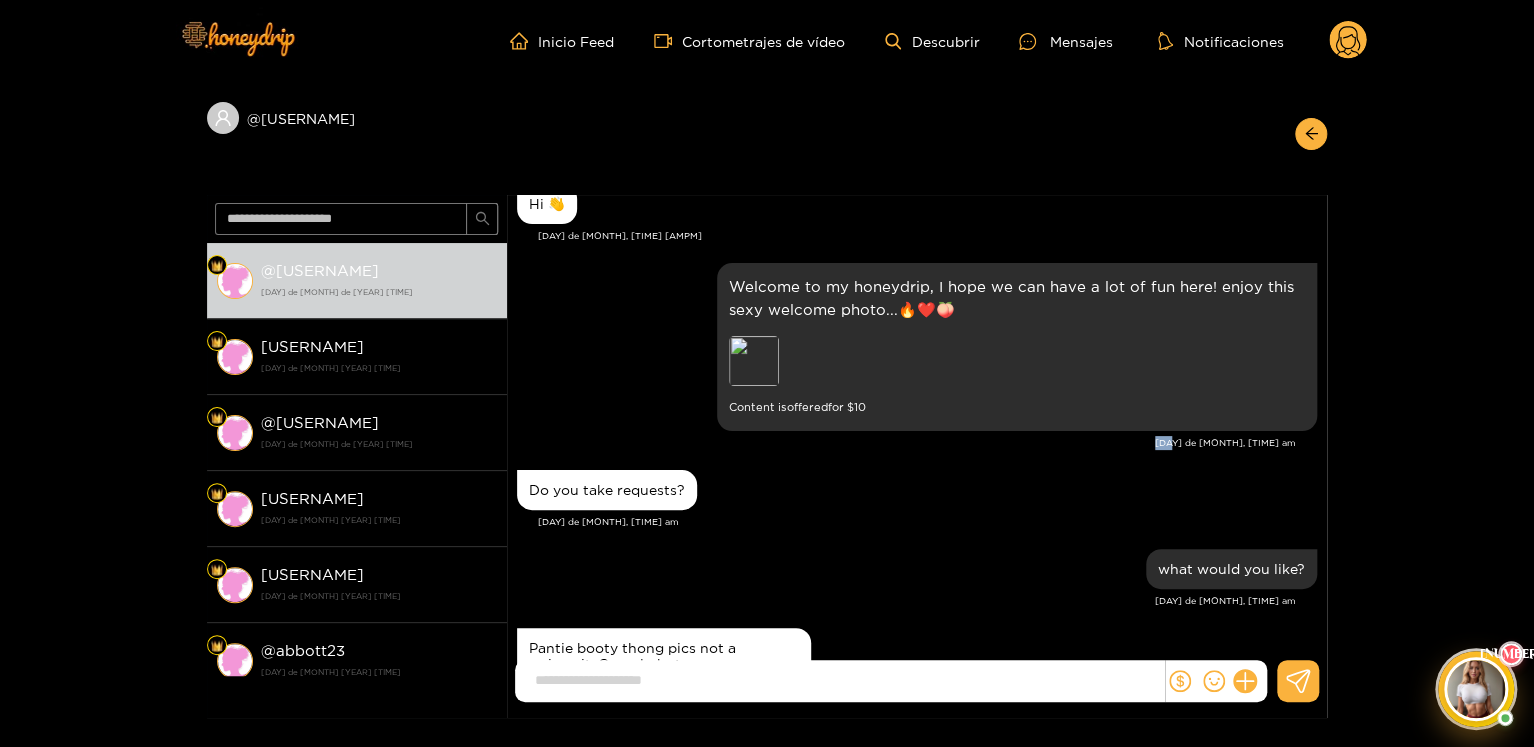 click on "[DAY] de [MONTH], [TIME] am" at bounding box center [1225, 443] 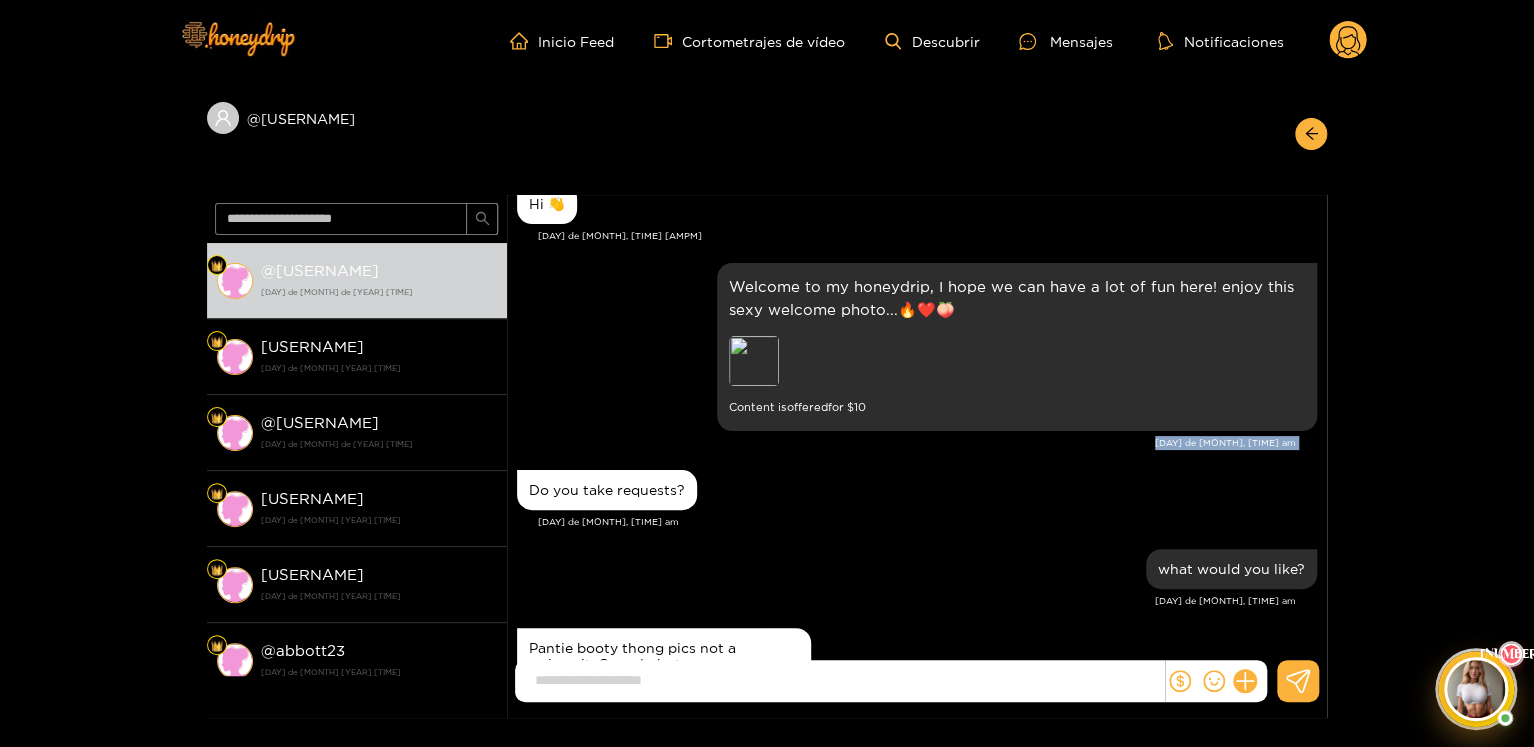 click on "[DAY] de [MONTH], [TIME] am" at bounding box center [1225, 443] 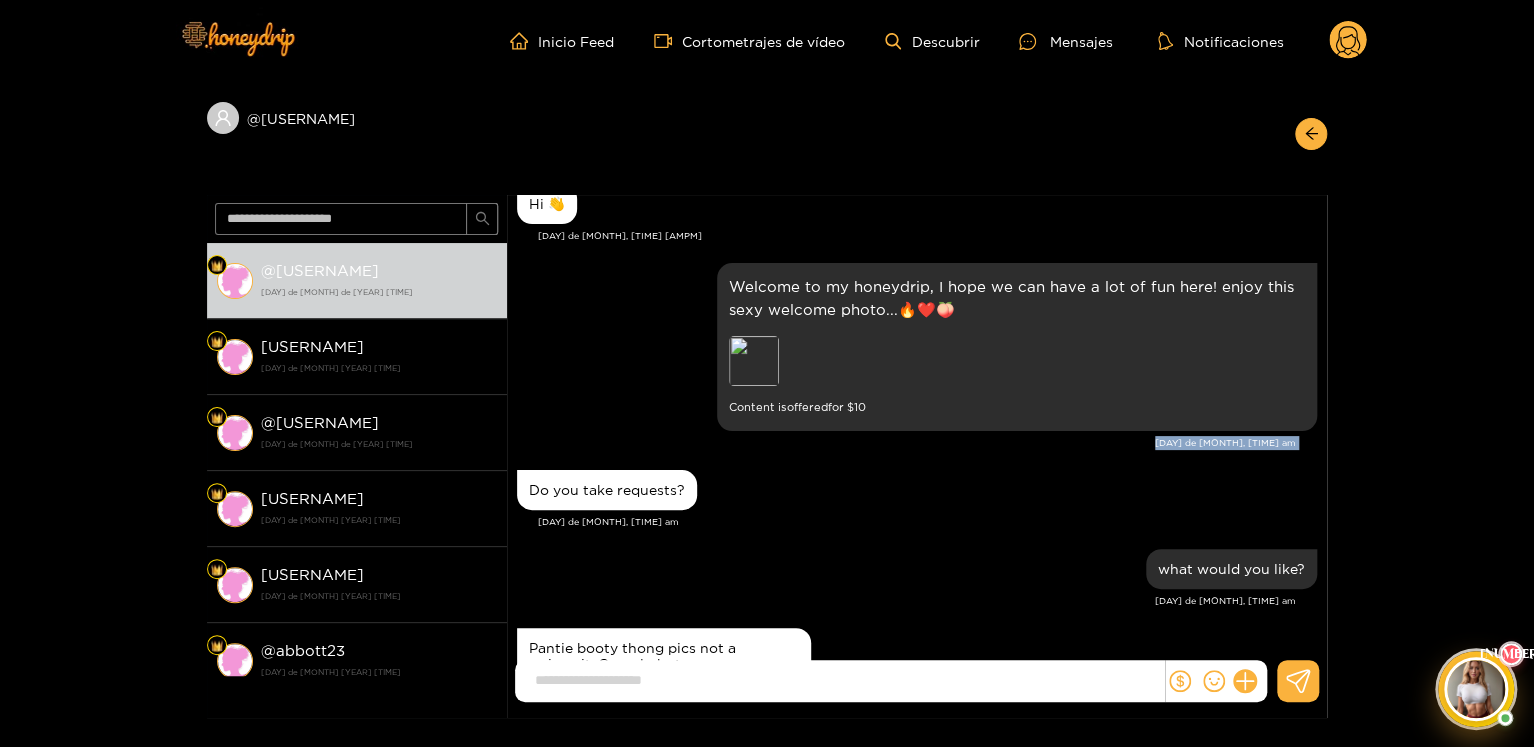 copy on "[DAY] de [MONTH], [TIME] am" 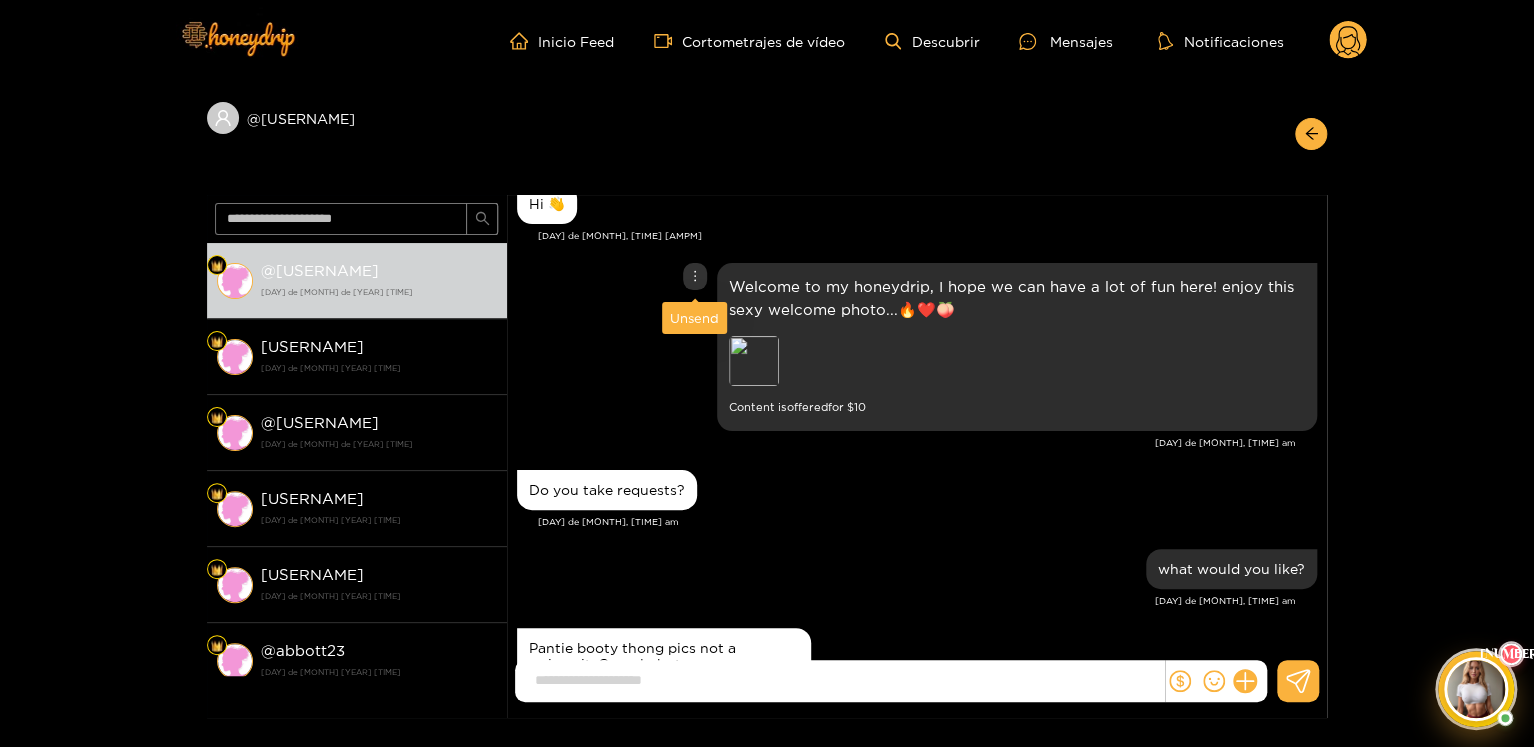 click at bounding box center (695, 276) 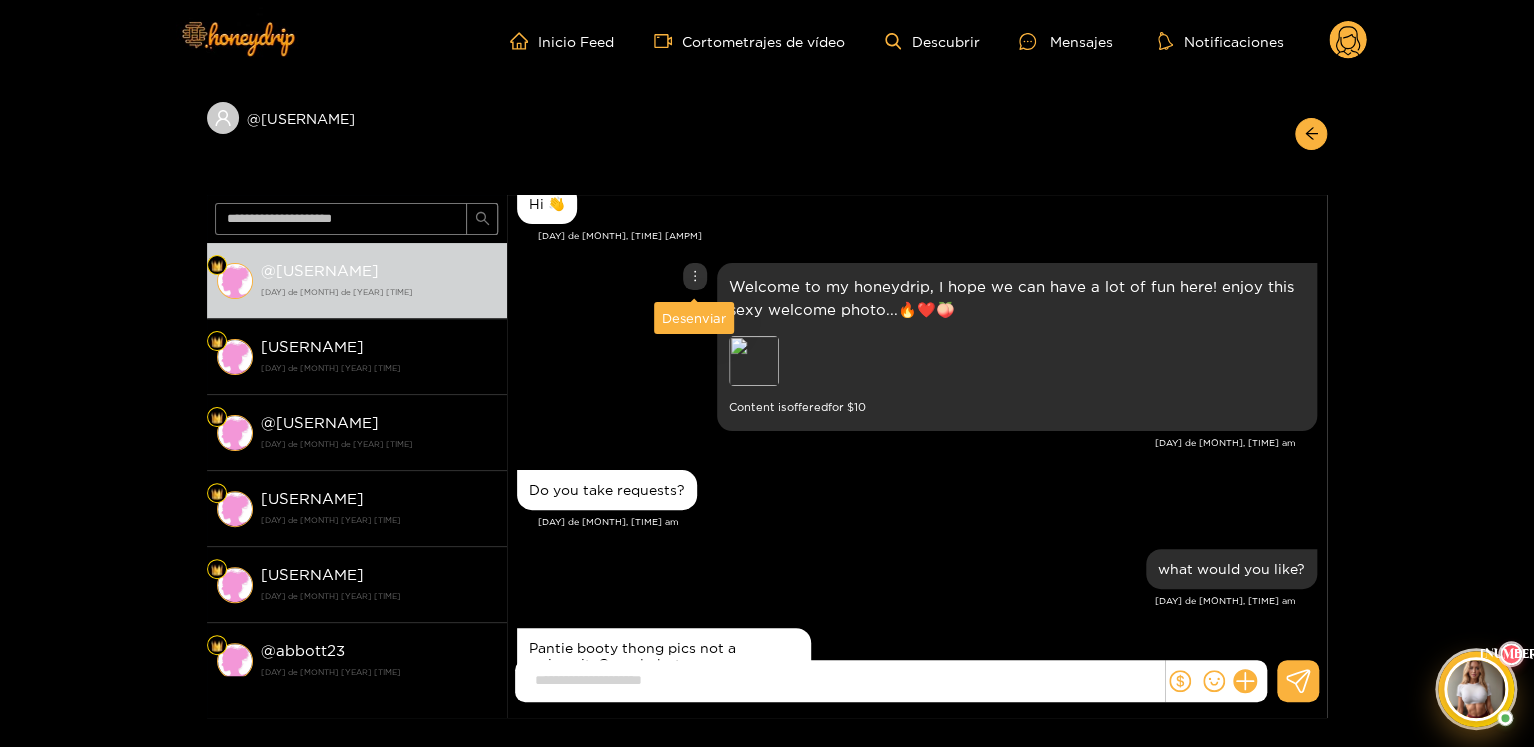 click on "Desenviar" at bounding box center (694, 318) 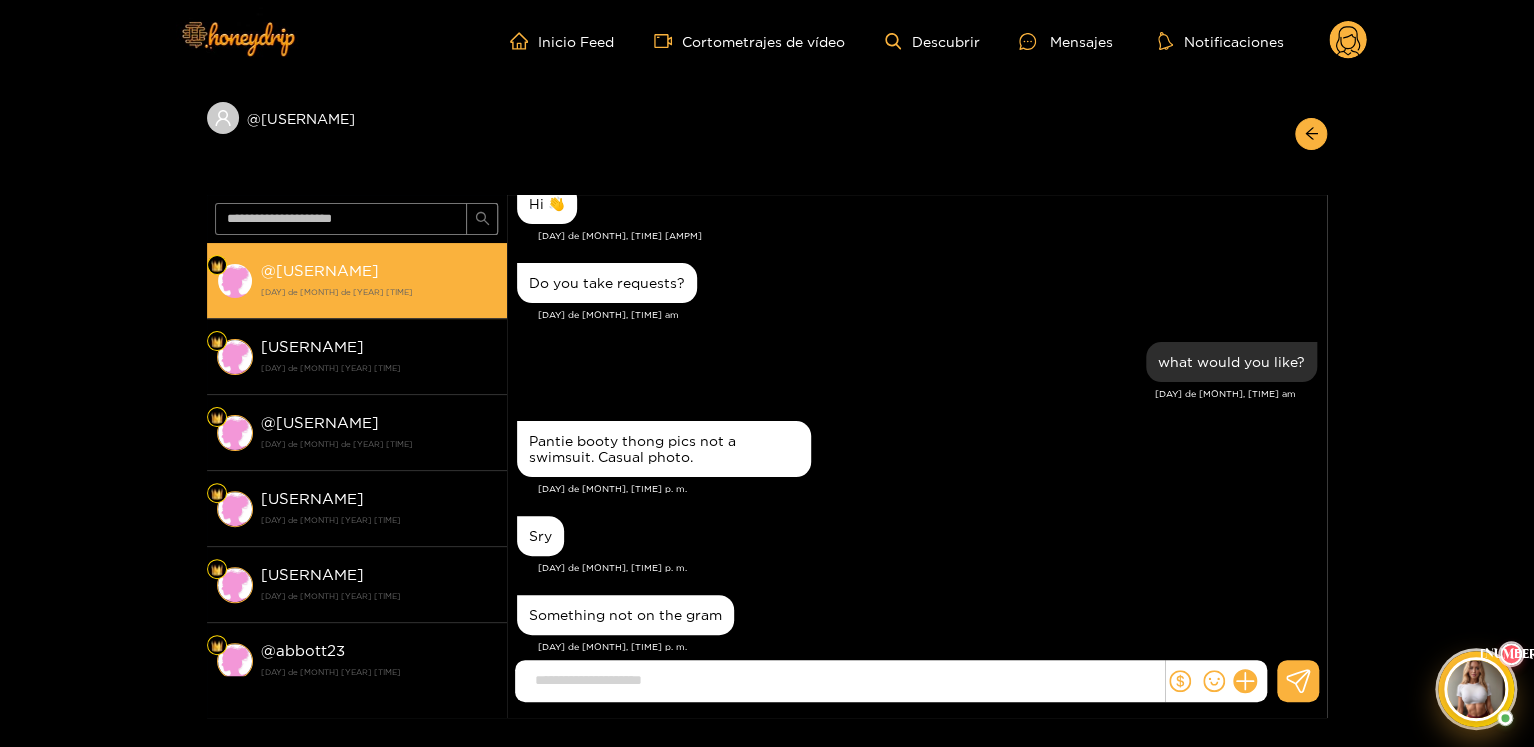click on "[USERNAME] [MONTH] [DAY] [YEAR] [TIME]" at bounding box center (379, 280) 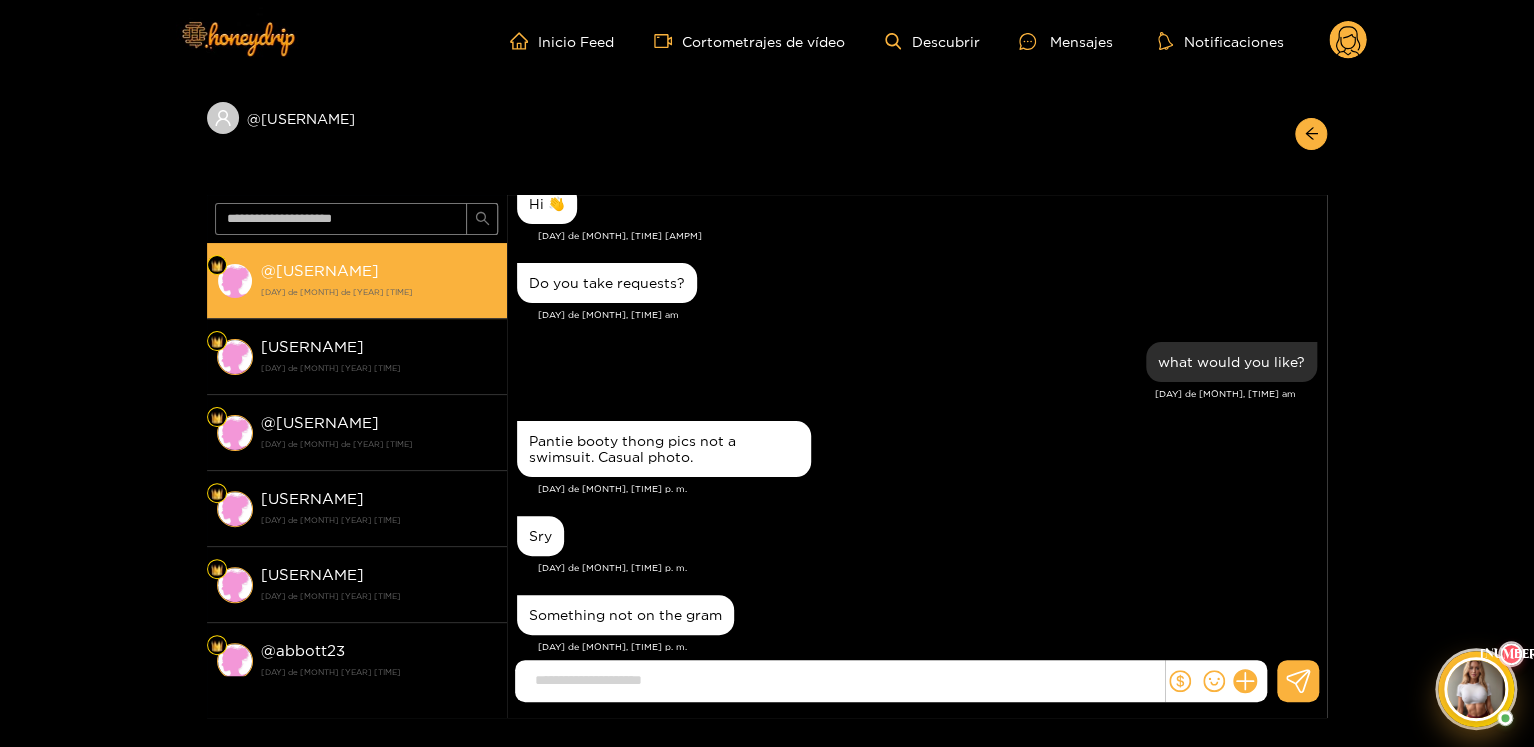 click on "[USERNAME] [MONTH] [DAY] [YEAR] [TIME]" at bounding box center (379, 280) 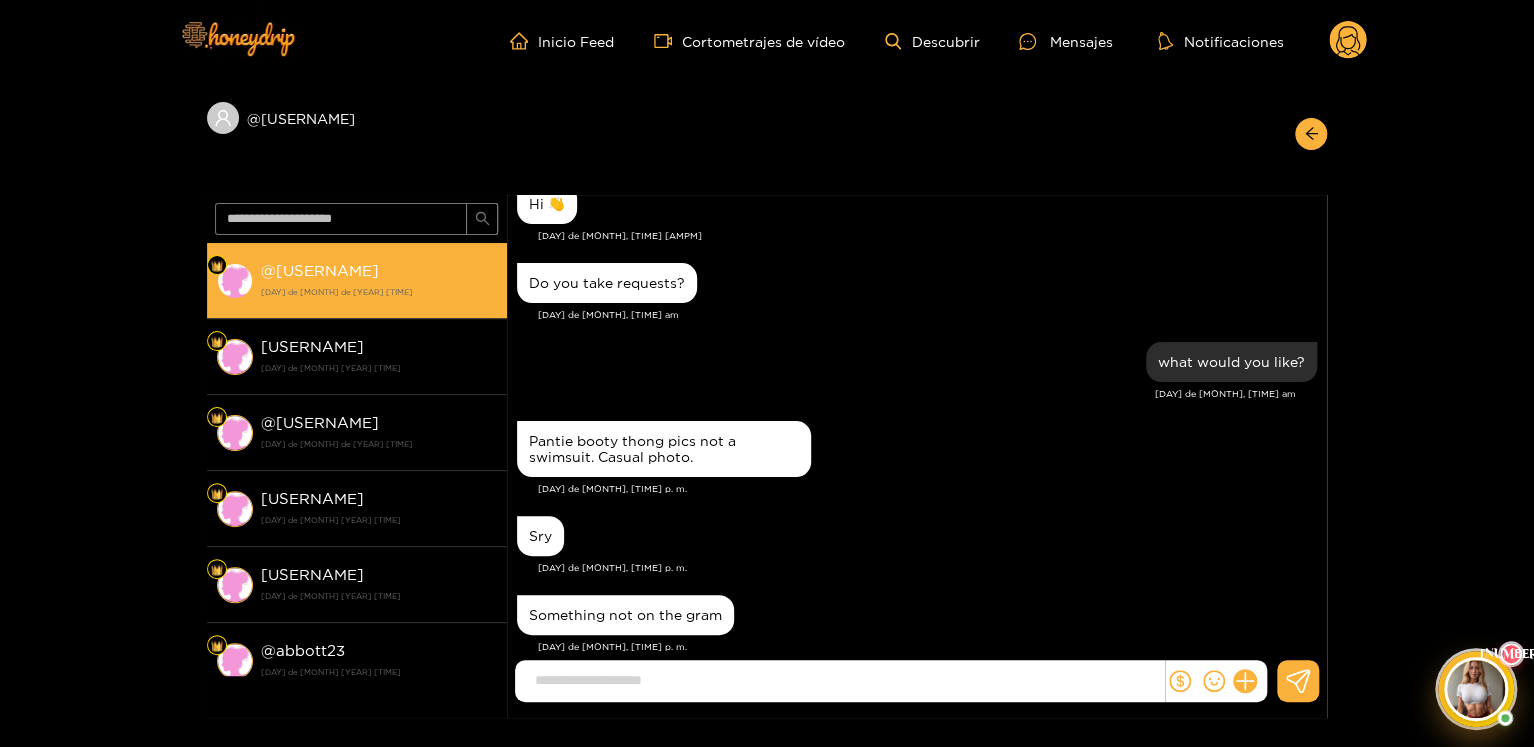 copy on "[USERNAME]" 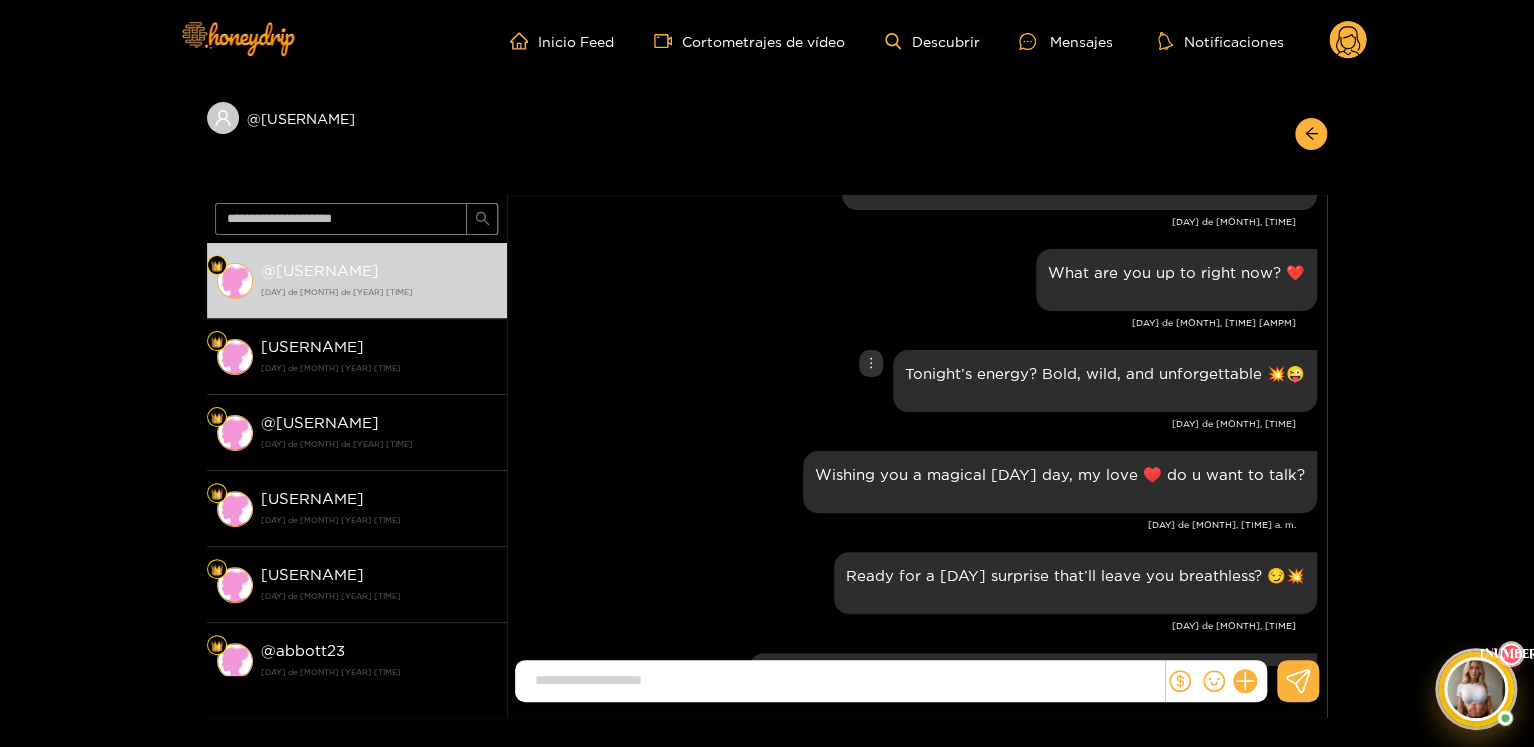 scroll, scrollTop: 2120, scrollLeft: 0, axis: vertical 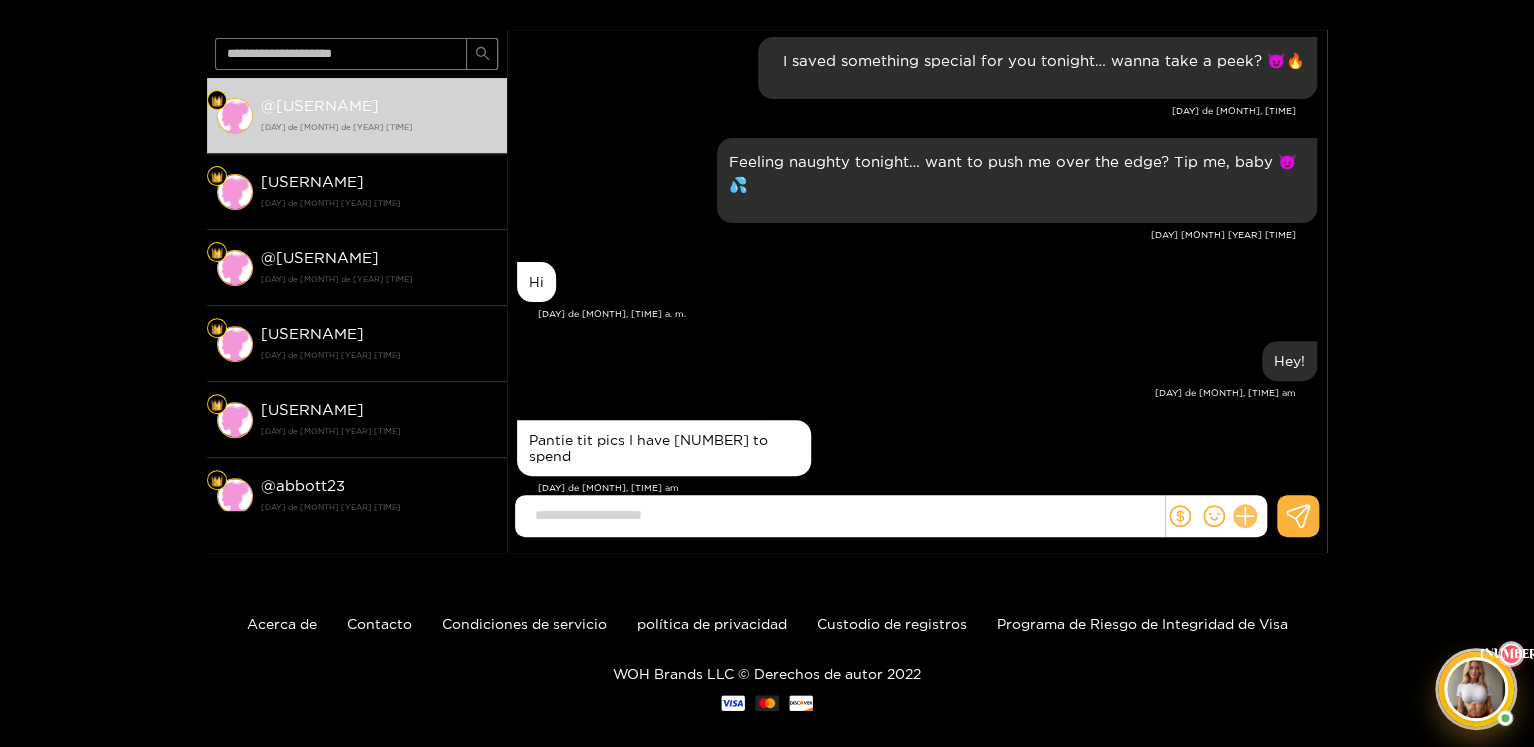 click 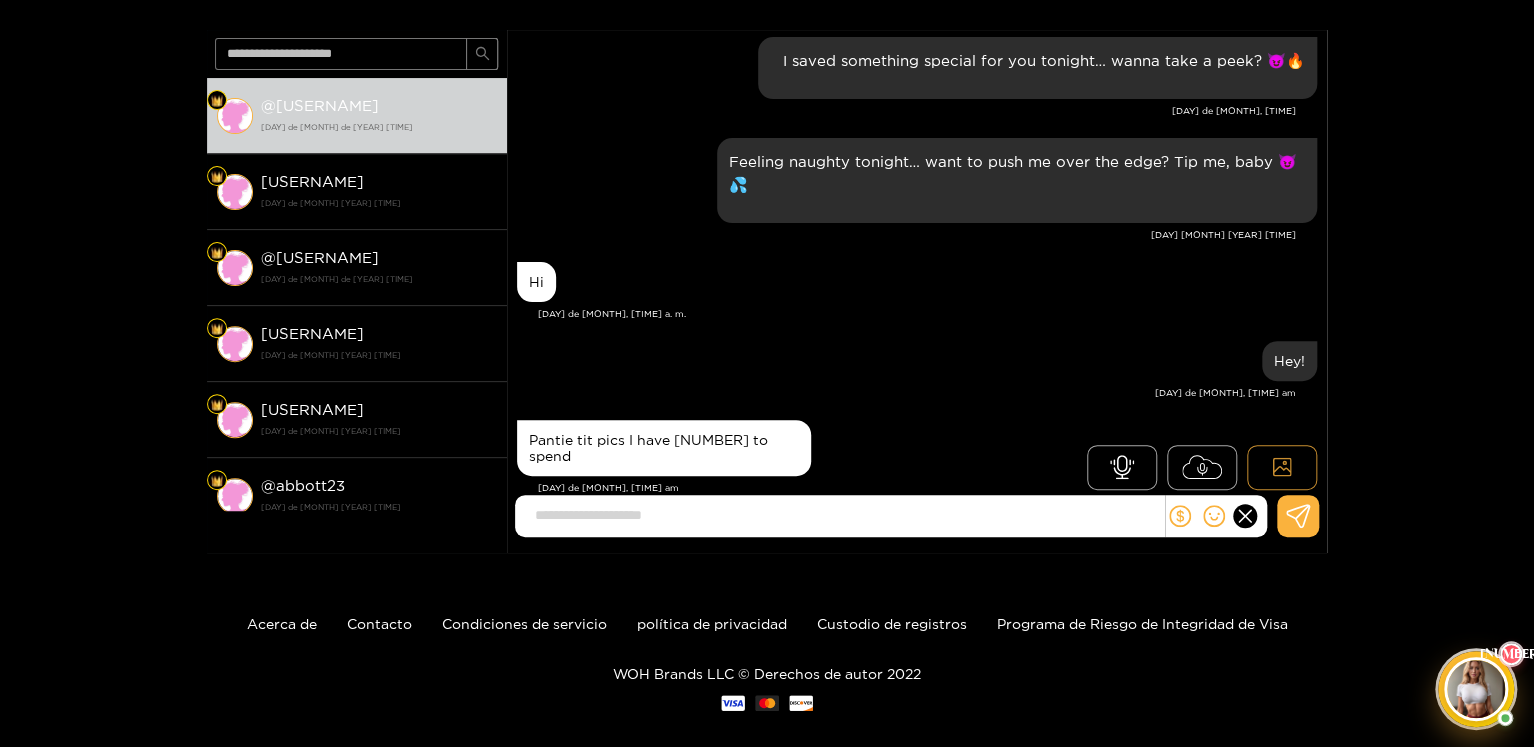 click 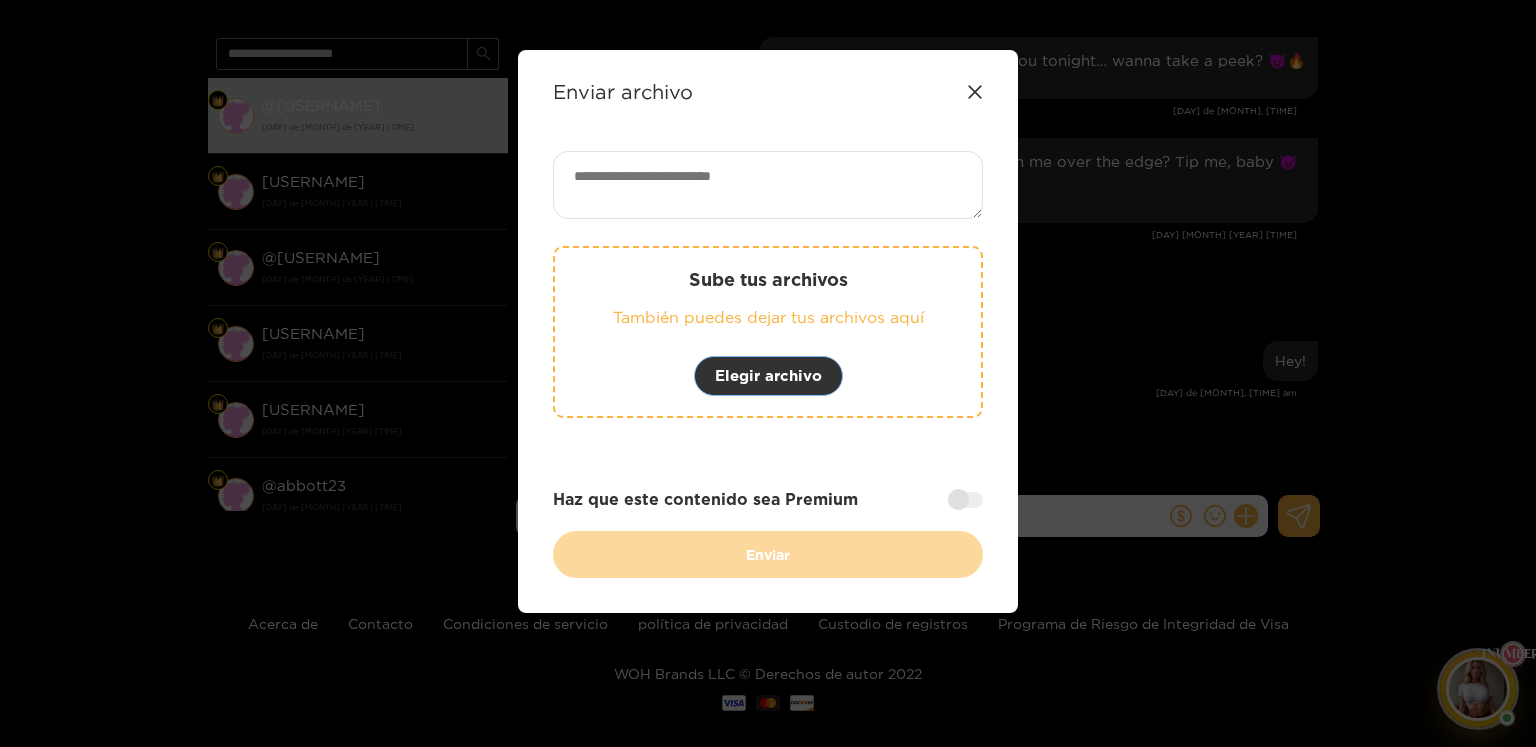 click on "Elegir archivo" at bounding box center [768, 375] 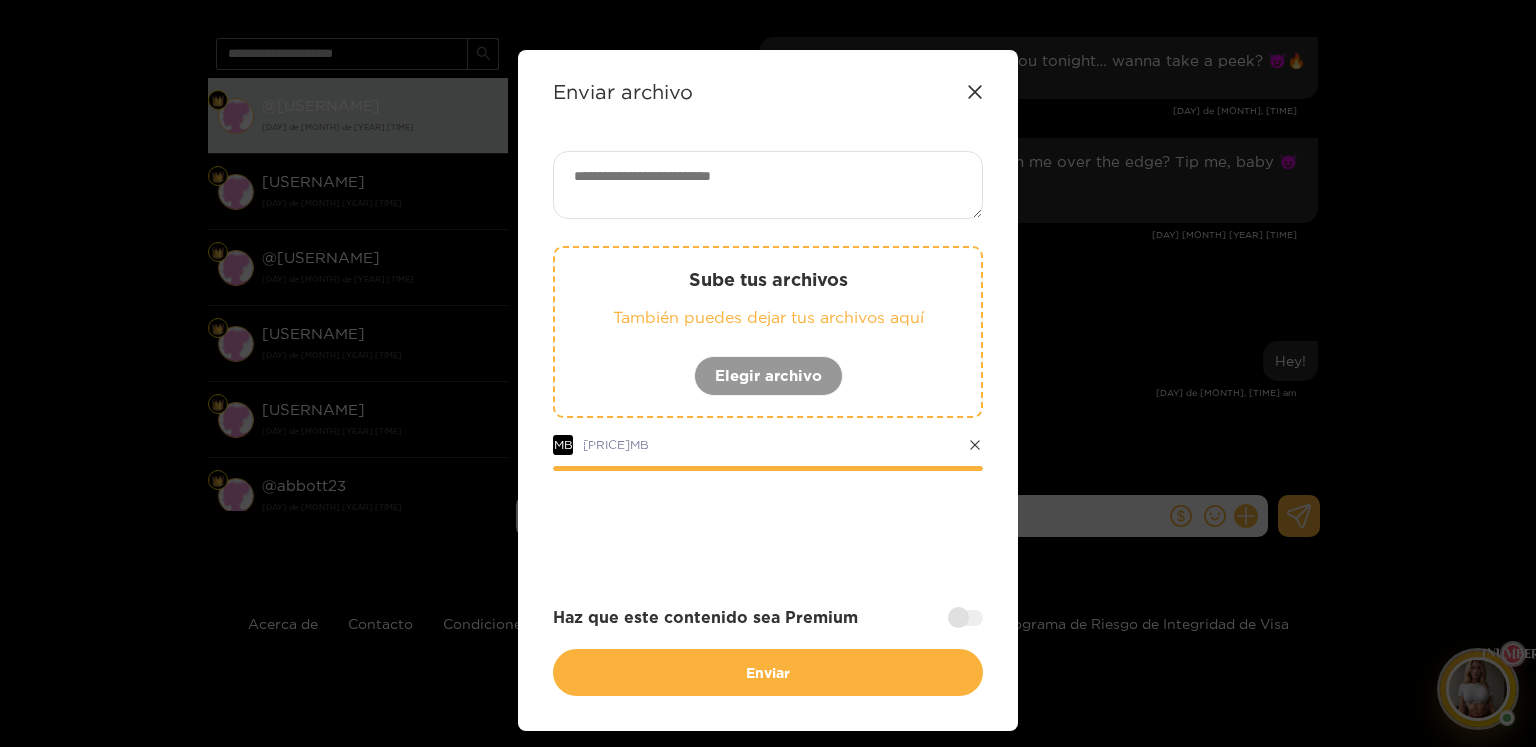 click on "Haz que este contenido sea Premium" at bounding box center (768, 617) 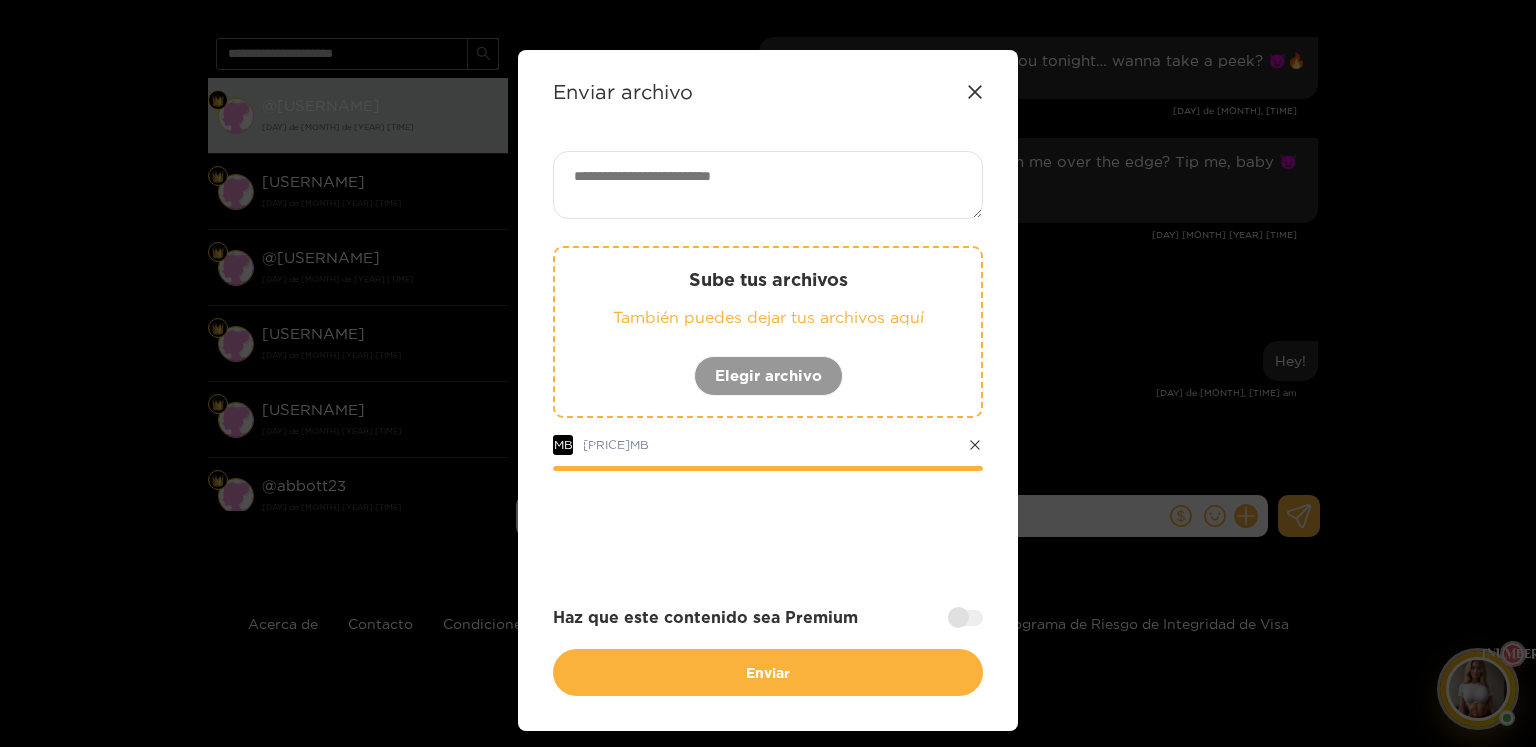 click at bounding box center (965, 618) 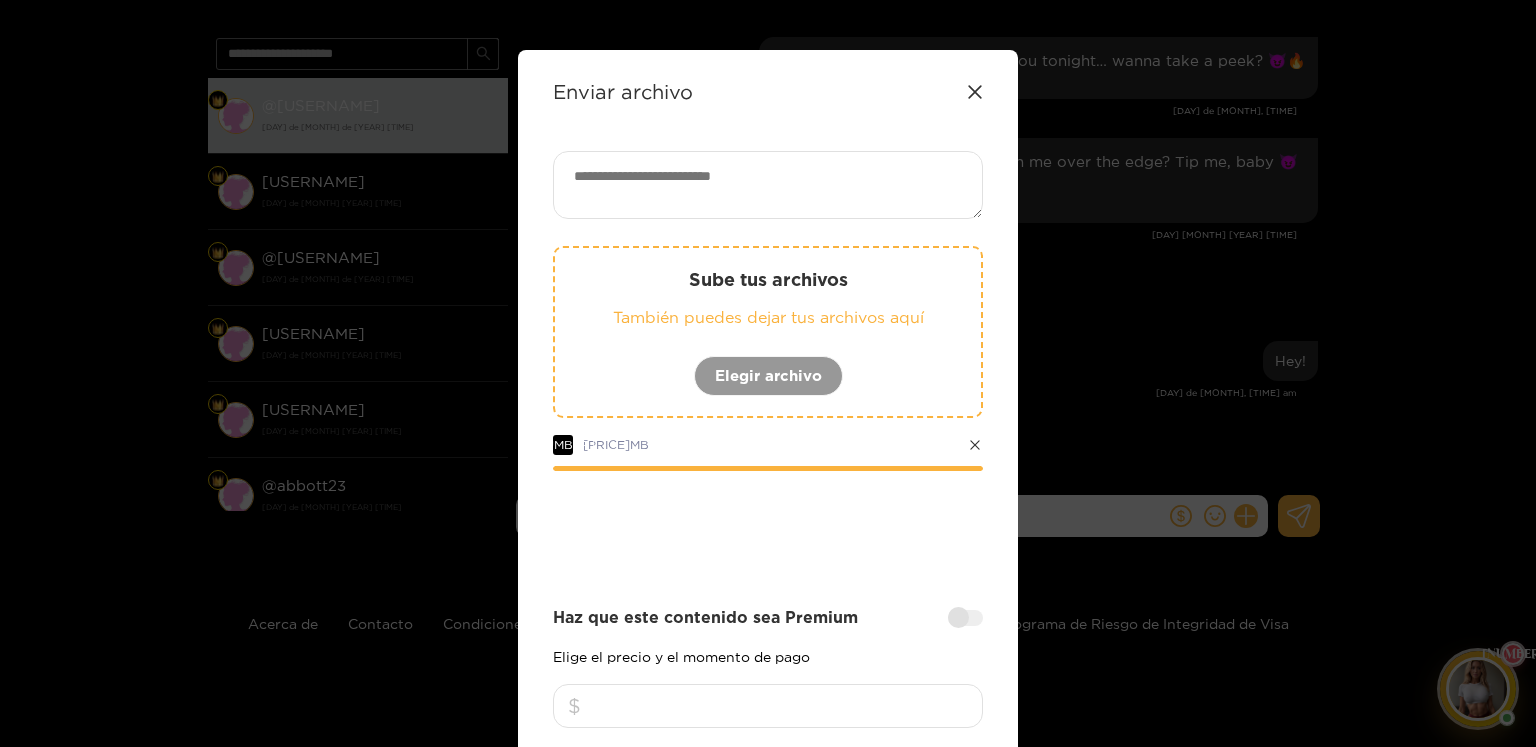 click at bounding box center (768, 706) 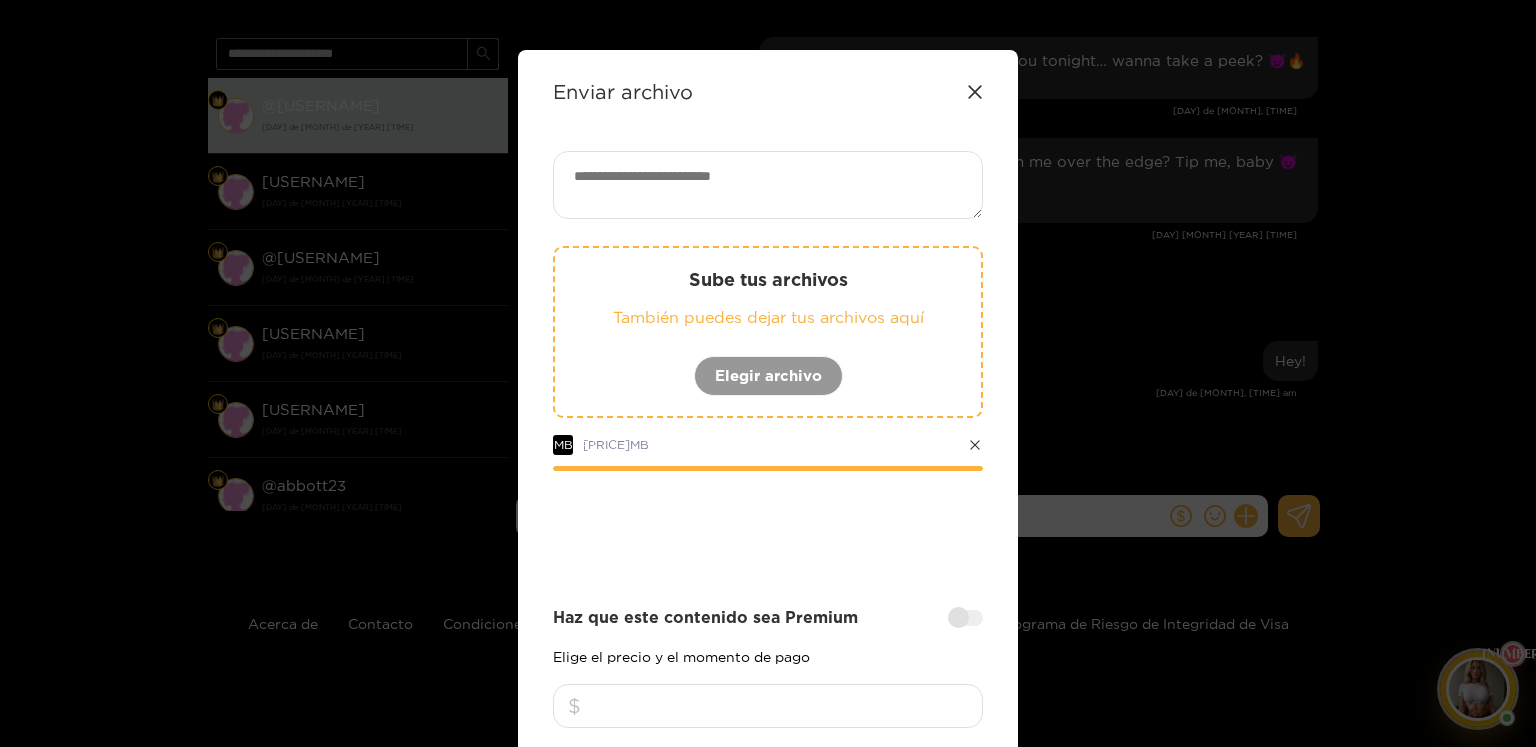 type on "[SYMBOL]" 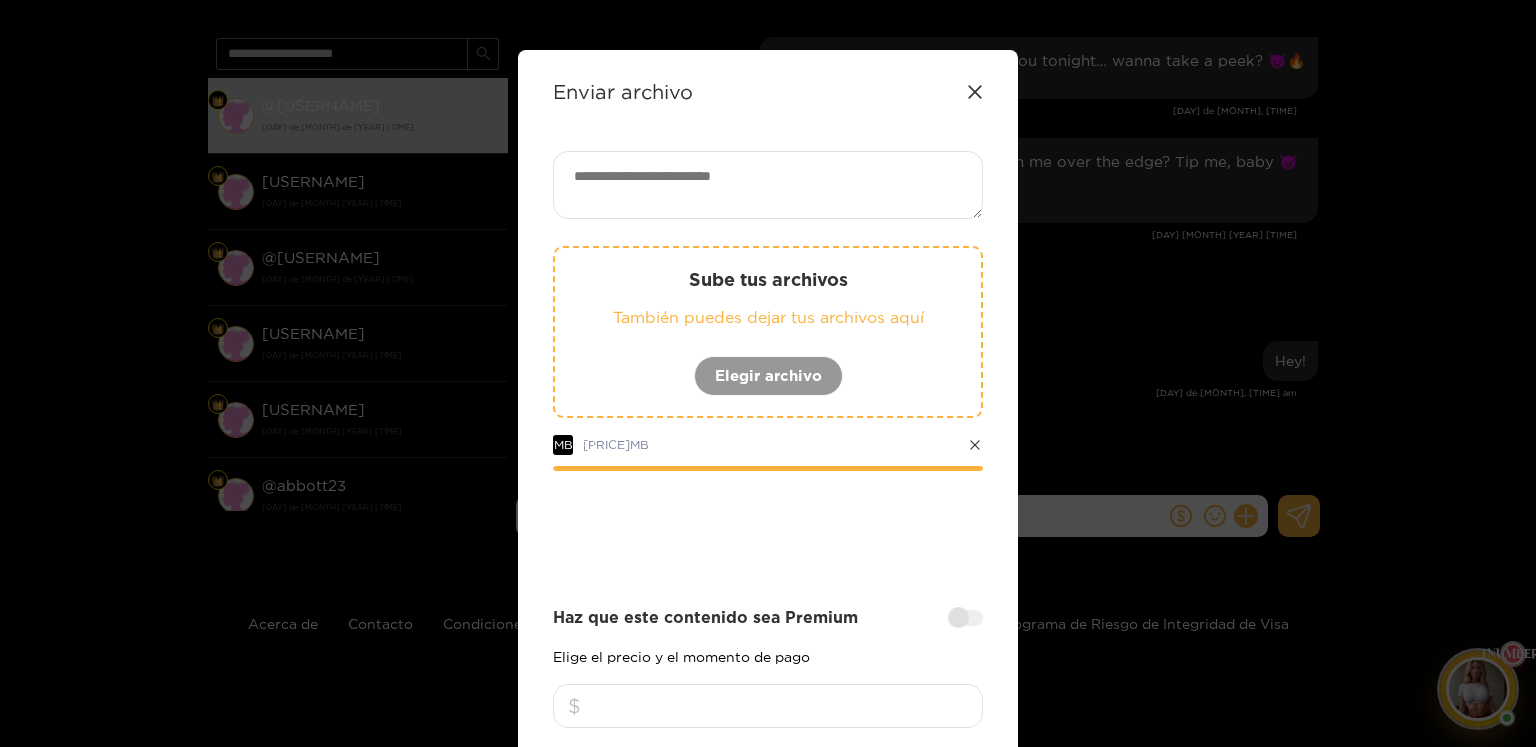 click at bounding box center (768, 185) 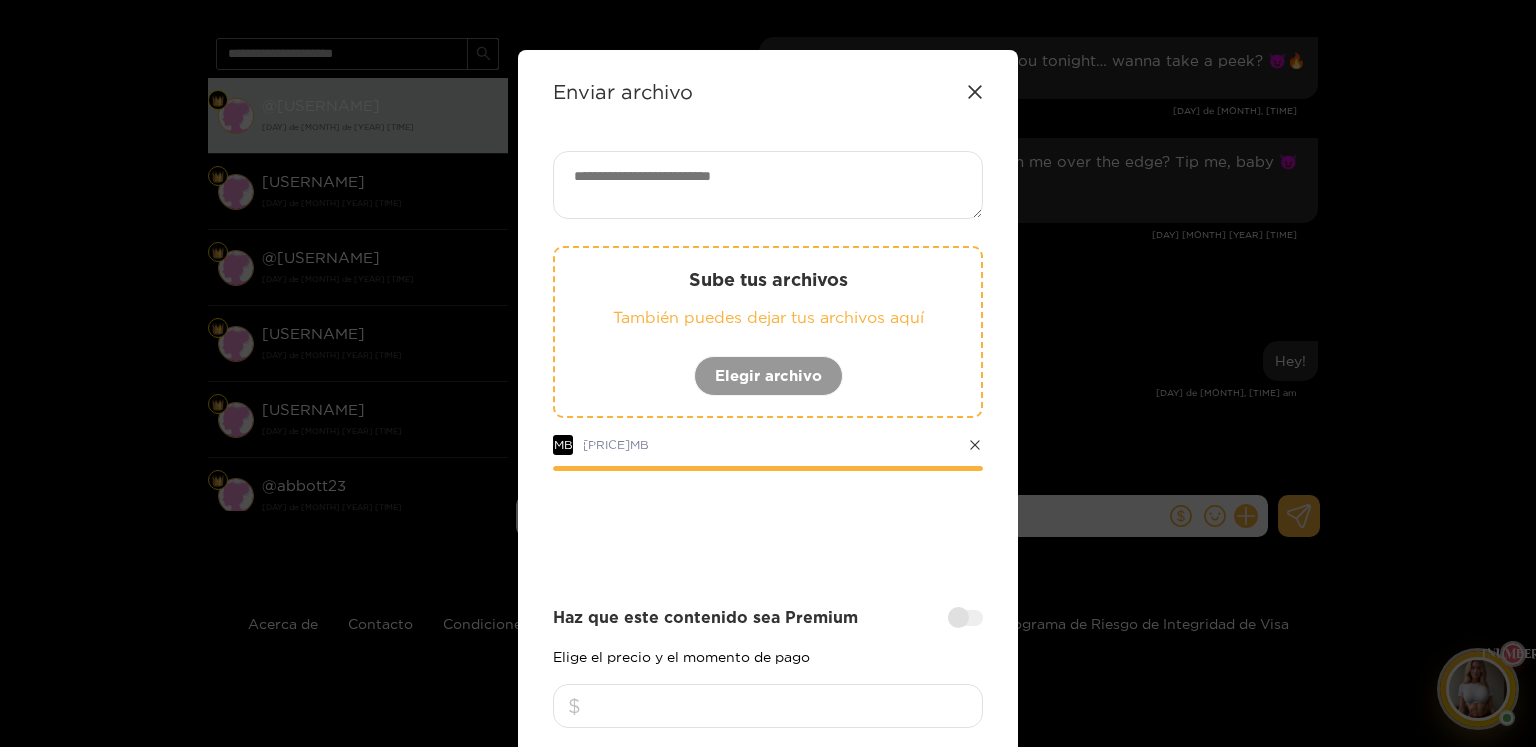 paste on "**********" 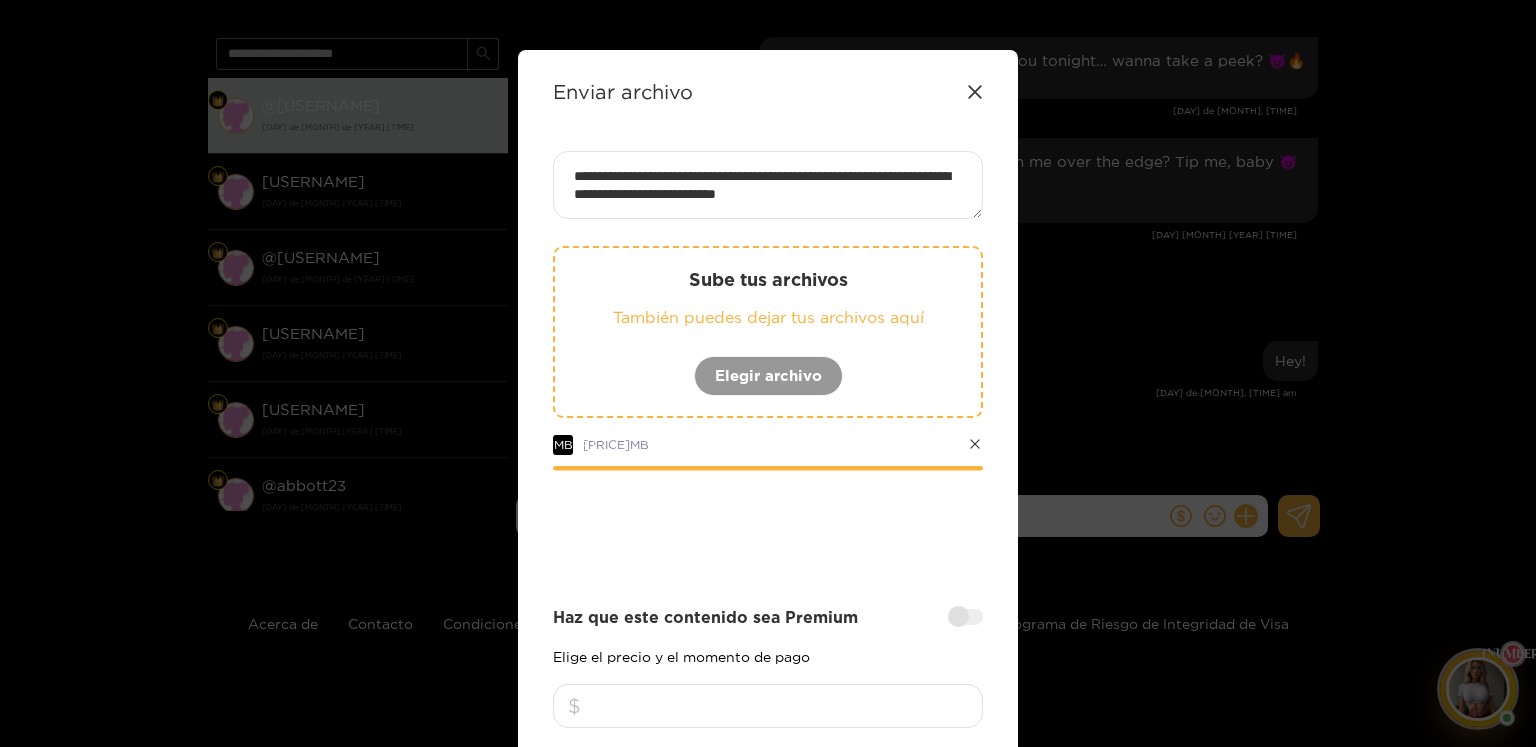 paste on "****" 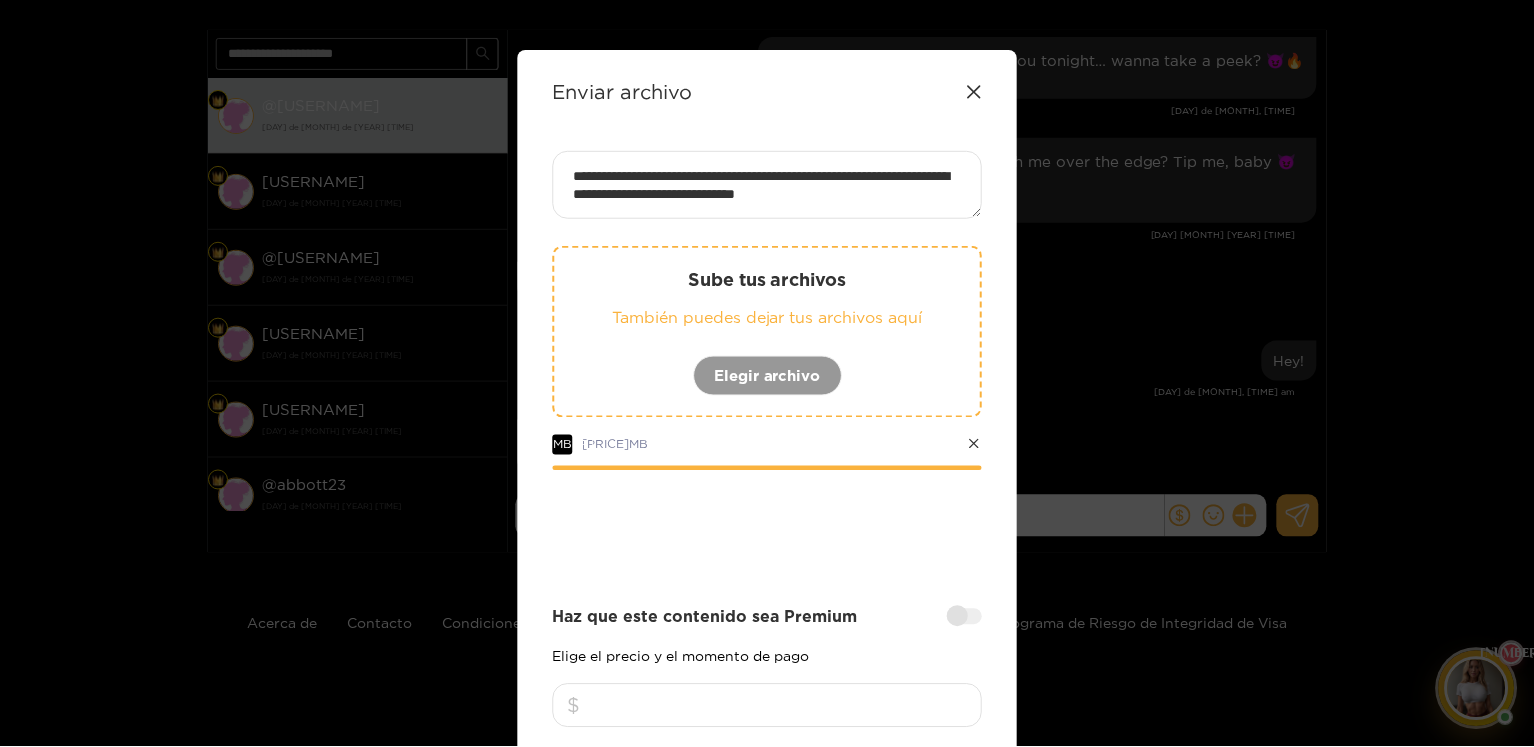 scroll, scrollTop: 248, scrollLeft: 0, axis: vertical 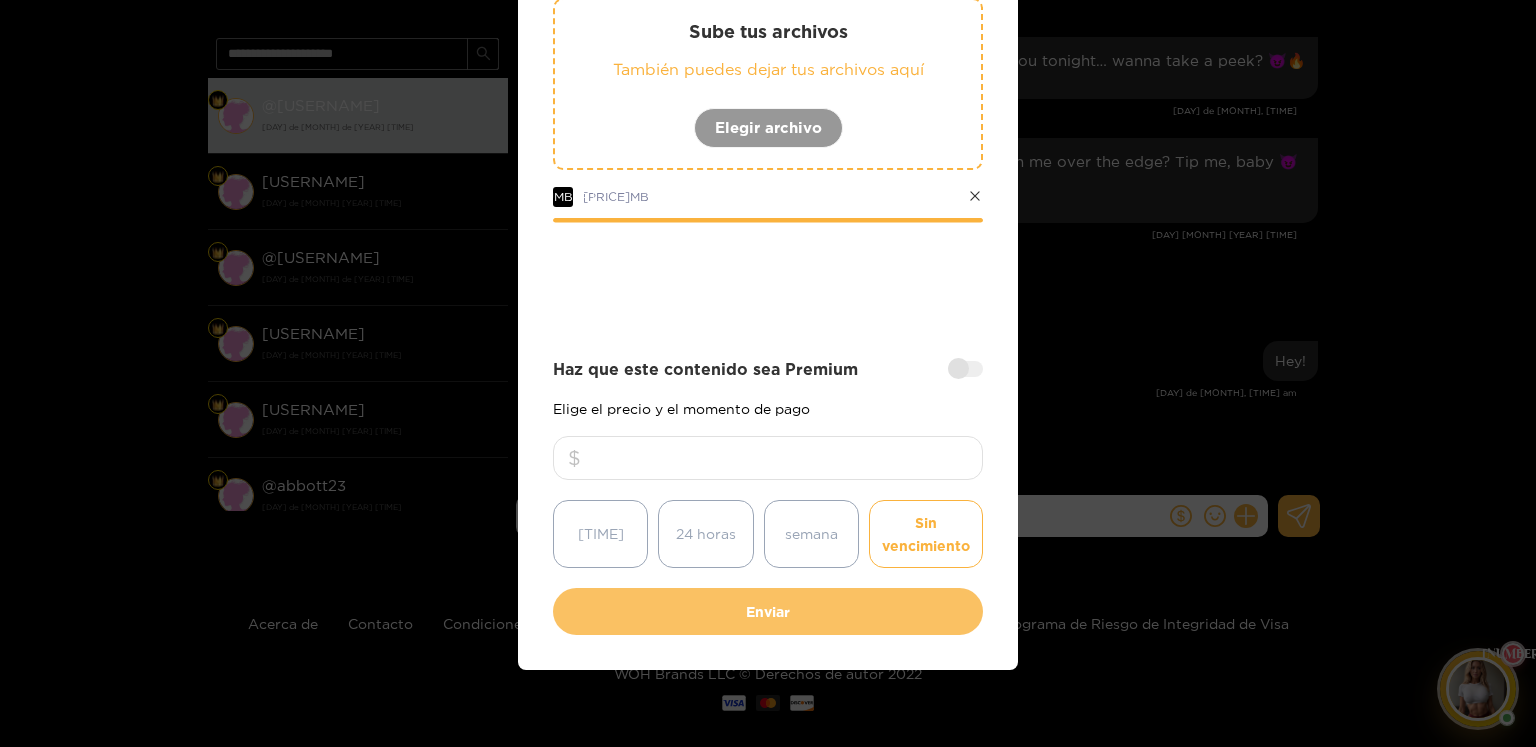 type on "**********" 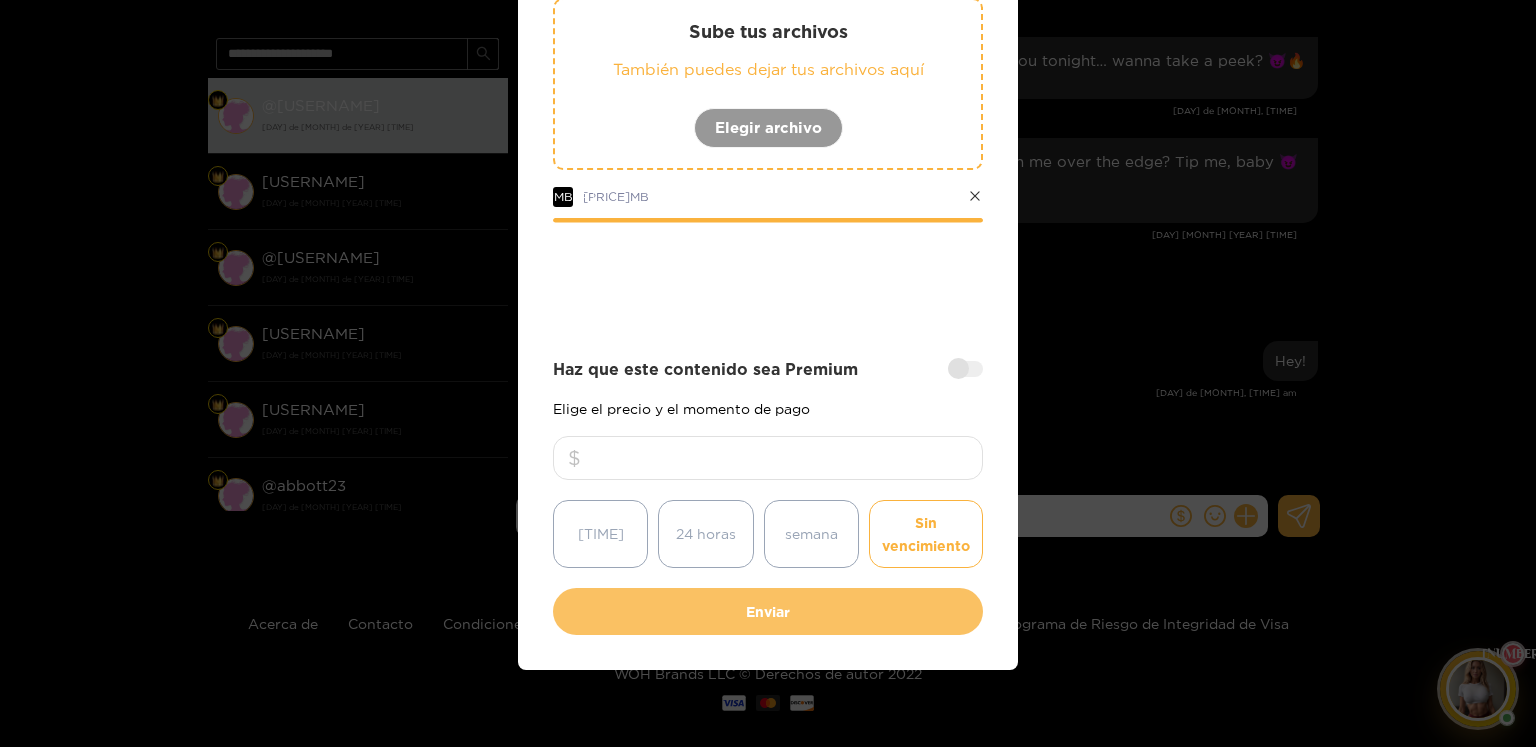 click on "Enviar" at bounding box center (768, 611) 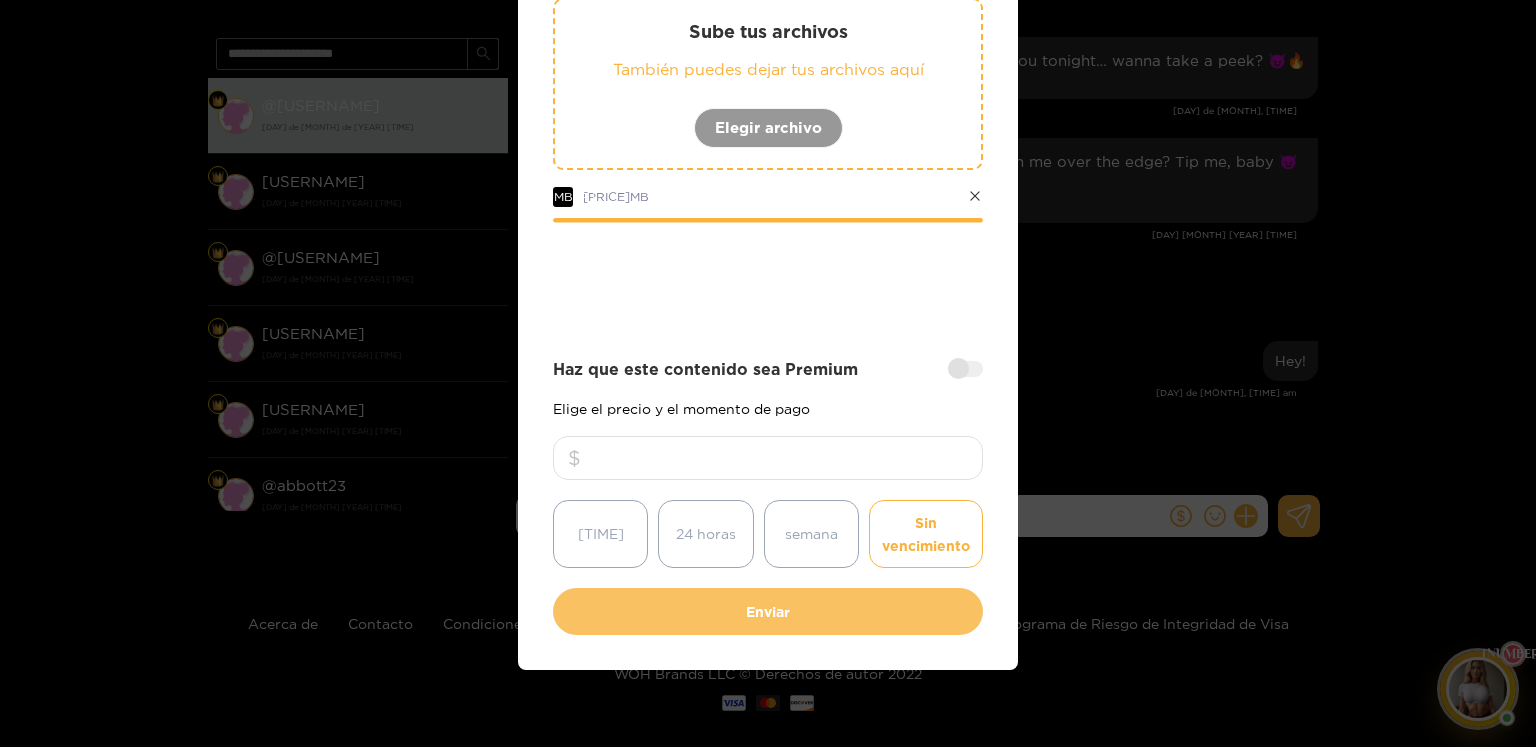 type 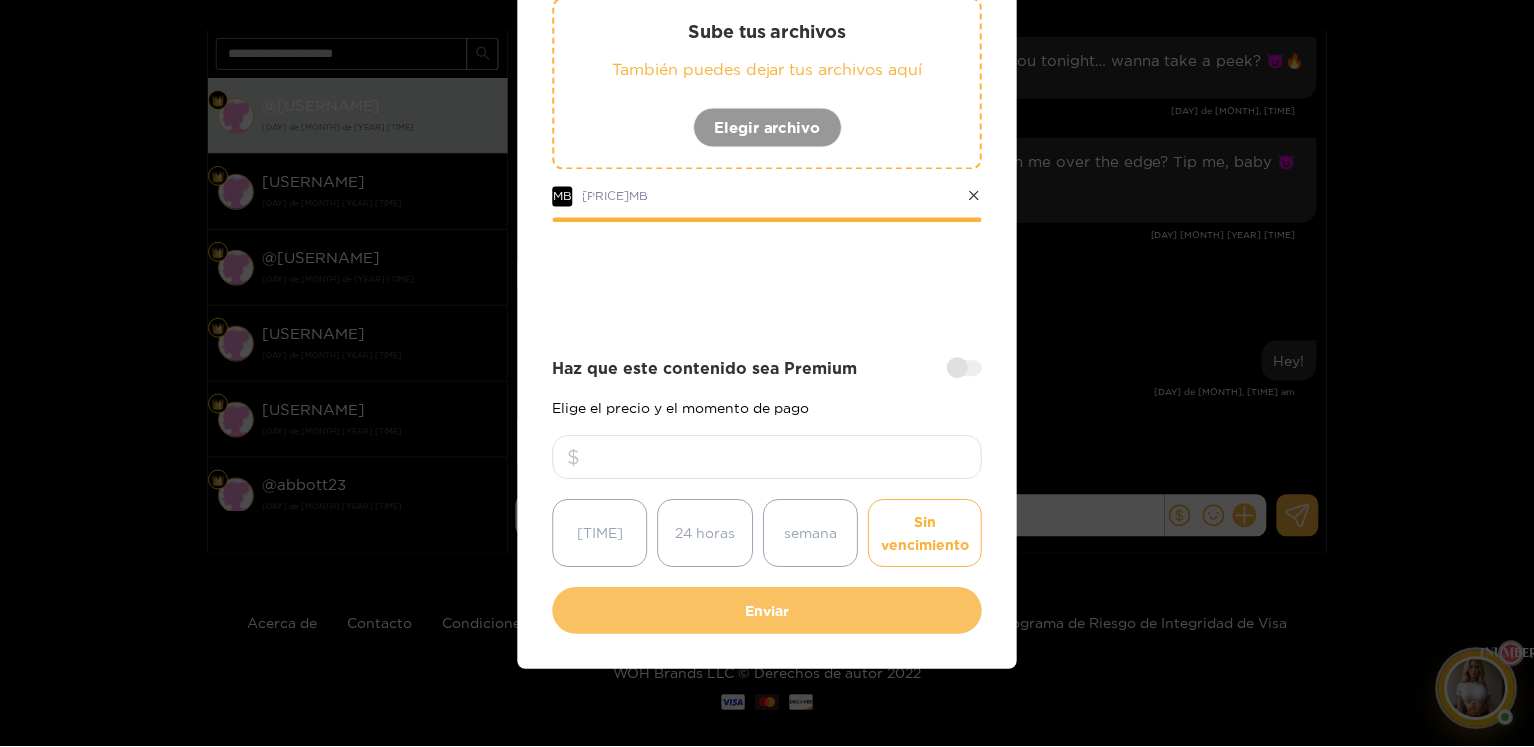 scroll, scrollTop: 130, scrollLeft: 0, axis: vertical 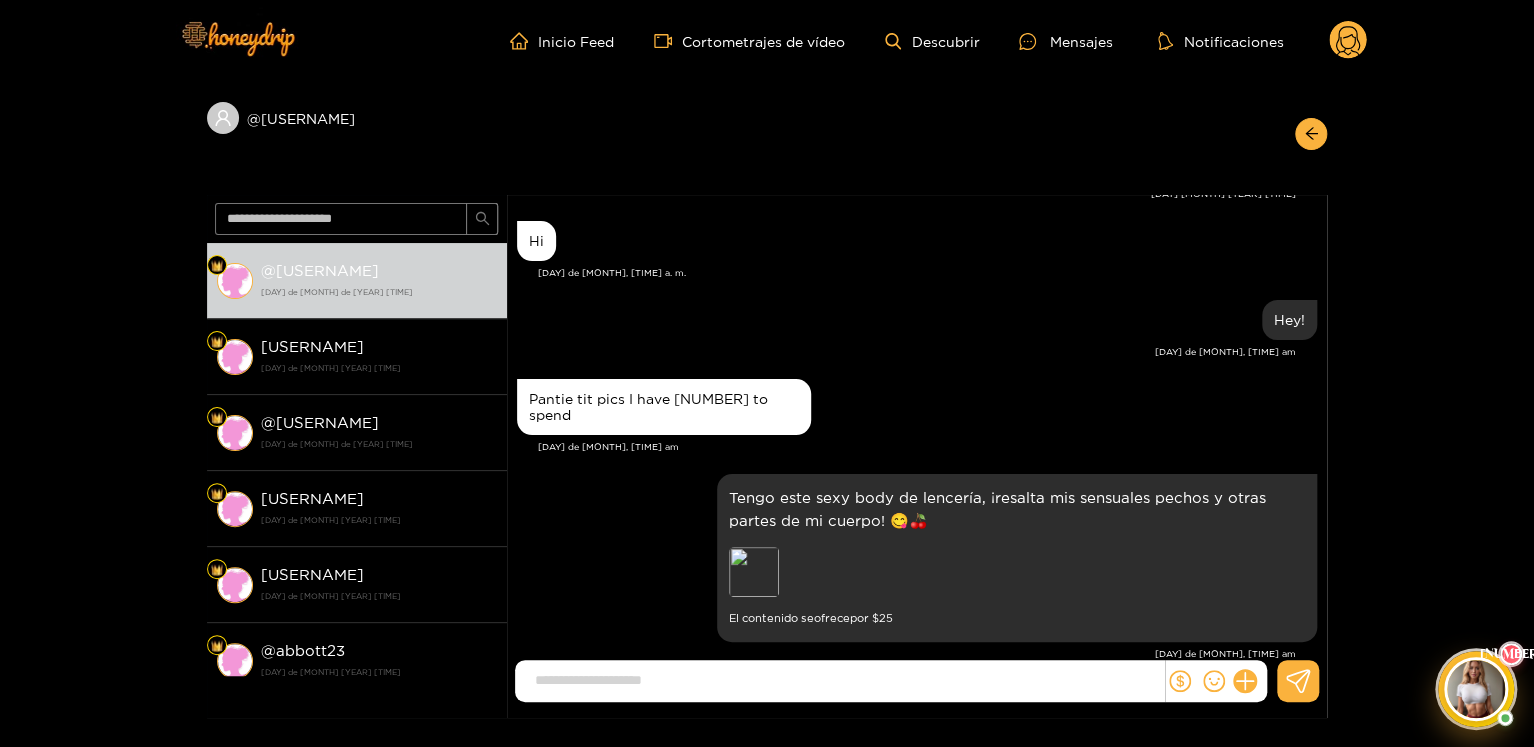 click 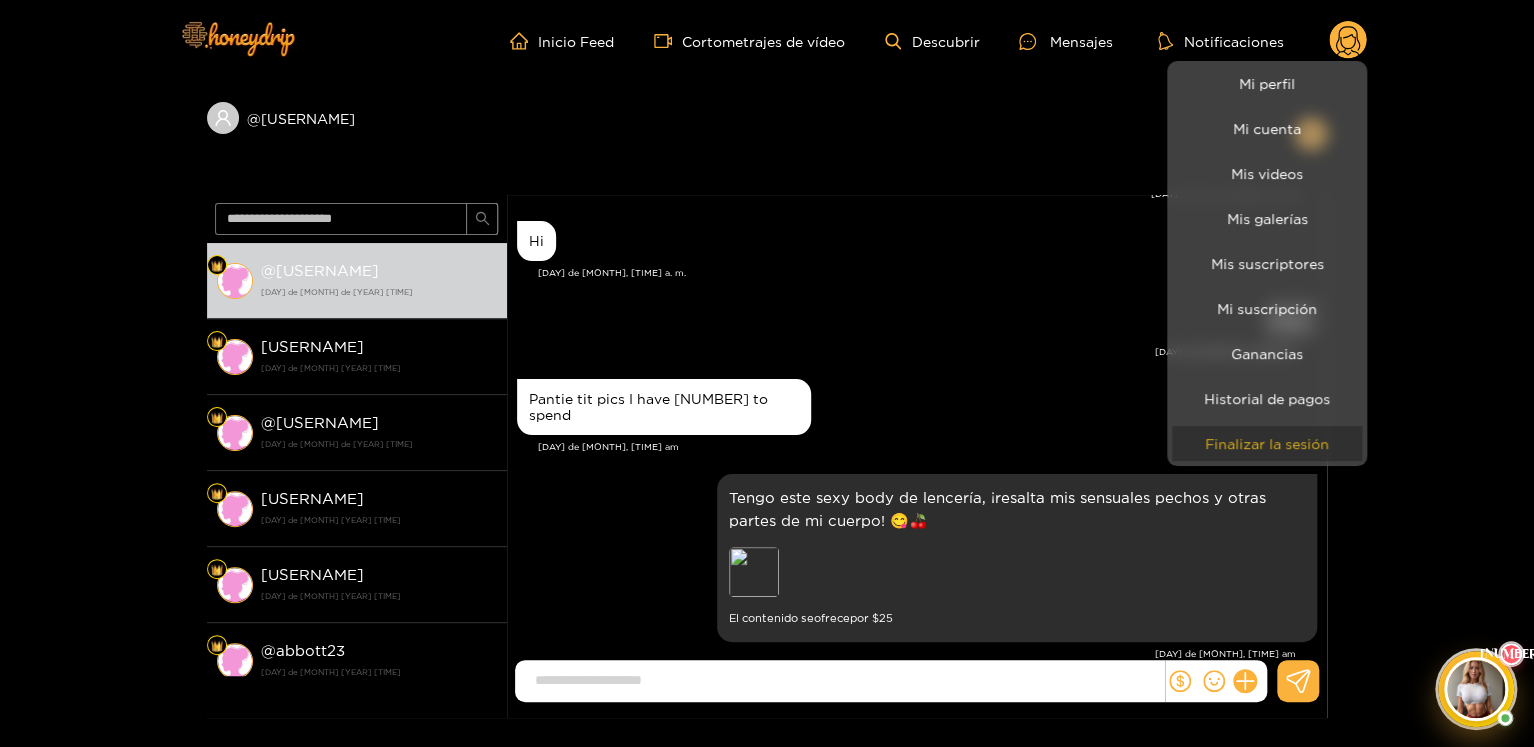 click on "Finalizar la sesión" at bounding box center (1267, 443) 